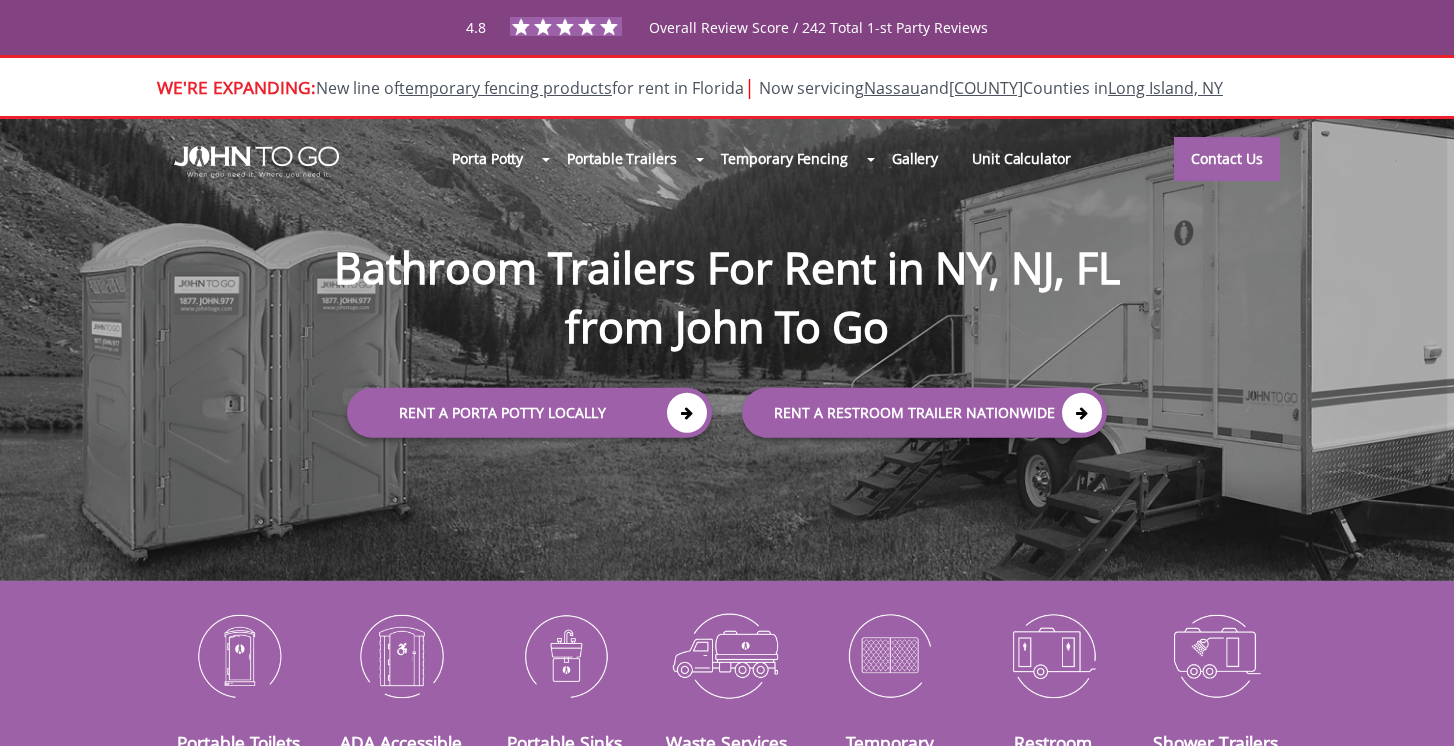 scroll, scrollTop: 0, scrollLeft: 0, axis: both 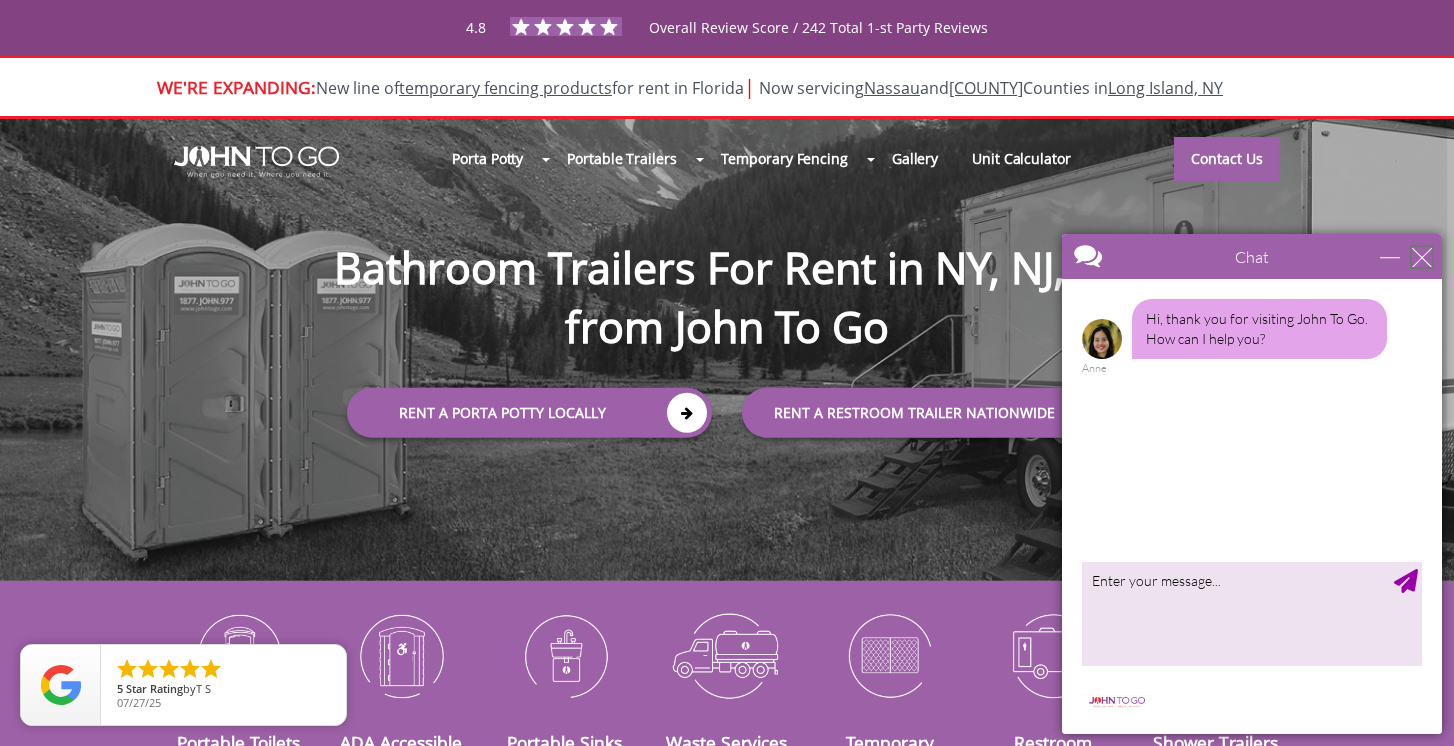 click at bounding box center (1422, 257) 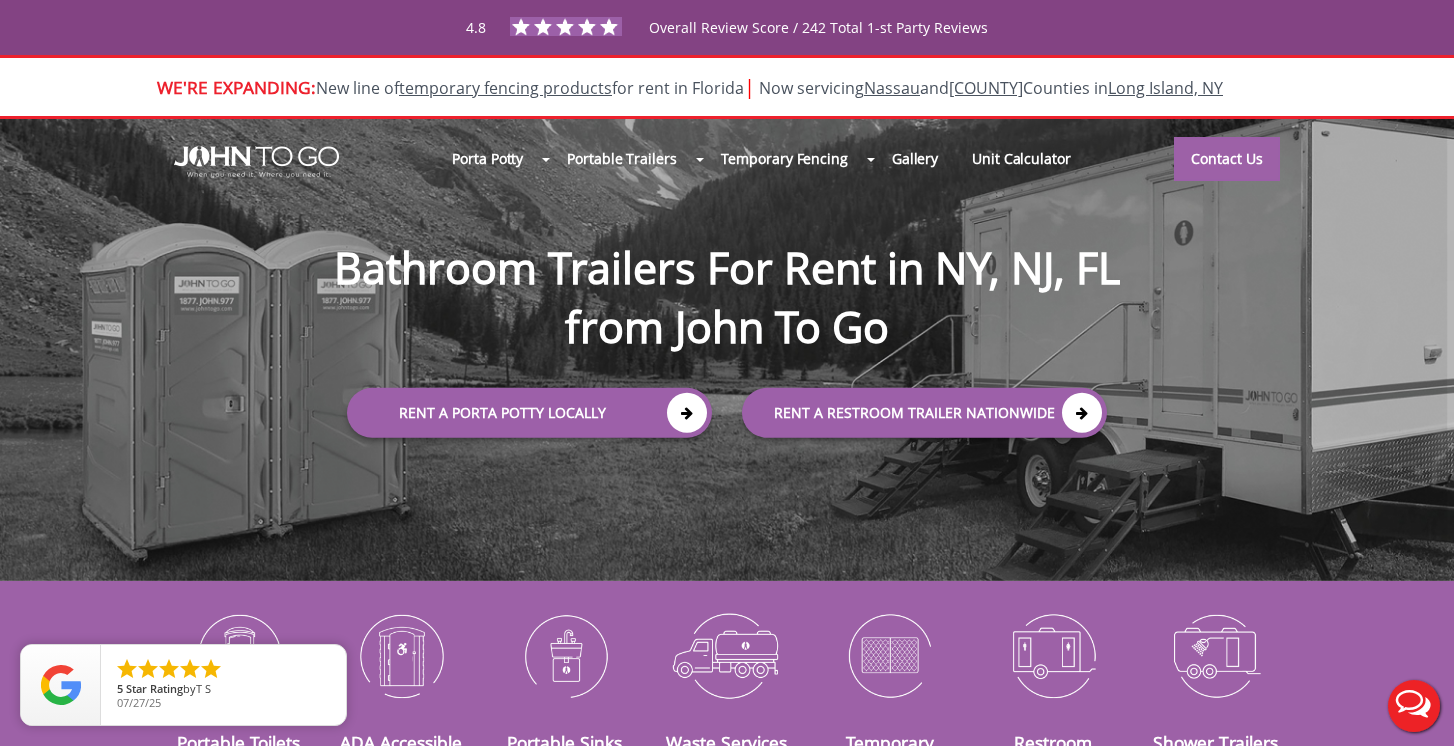scroll, scrollTop: 0, scrollLeft: 0, axis: both 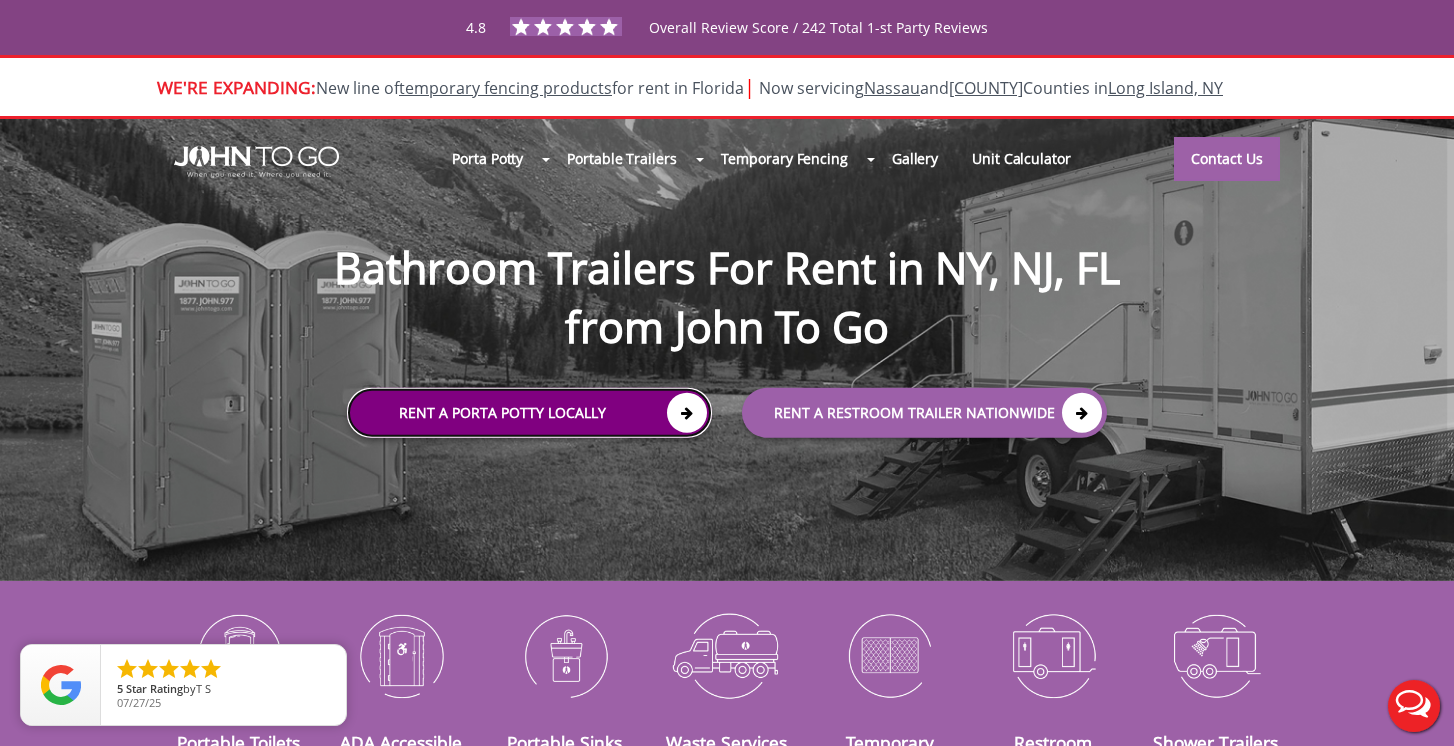 click at bounding box center (687, 413) 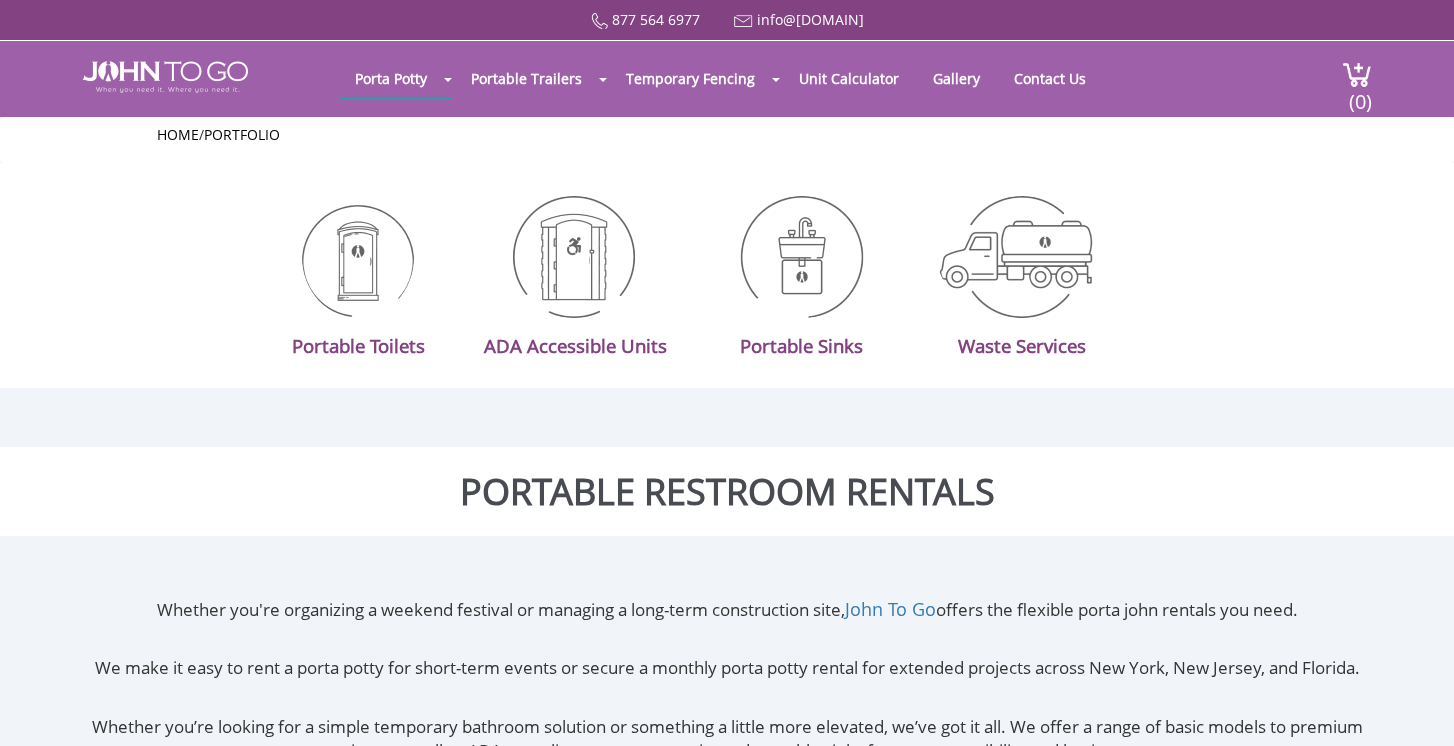 scroll, scrollTop: 0, scrollLeft: 0, axis: both 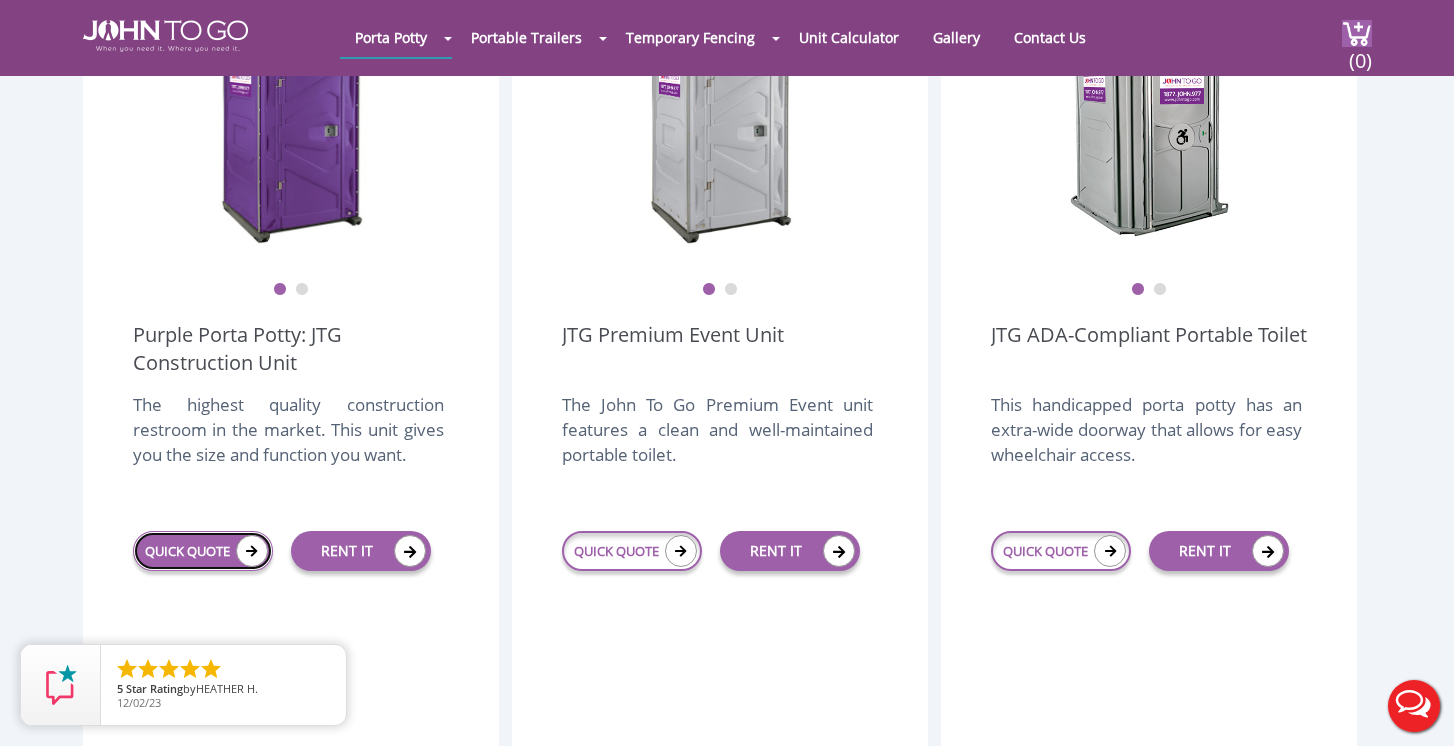 click on "QUICK QUOTE" at bounding box center (203, 551) 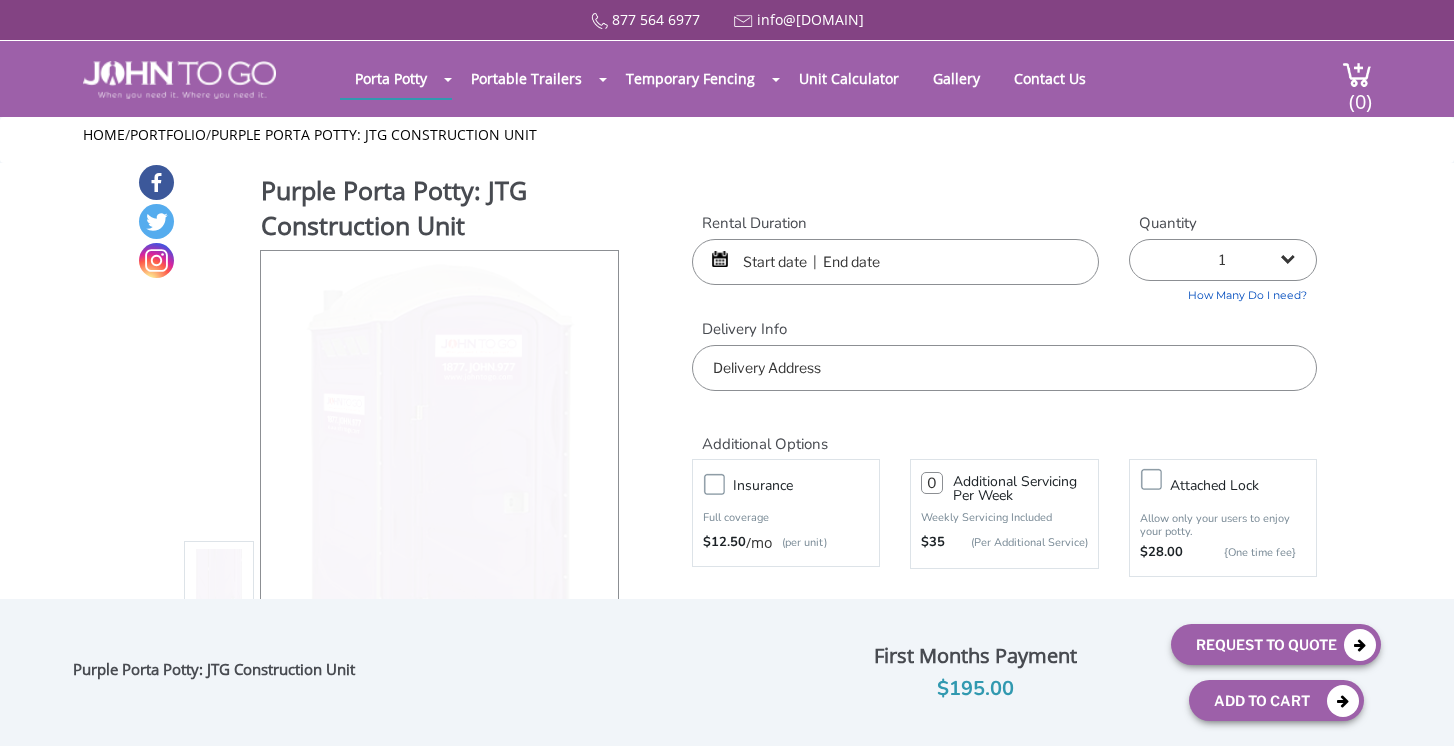 scroll, scrollTop: 0, scrollLeft: 0, axis: both 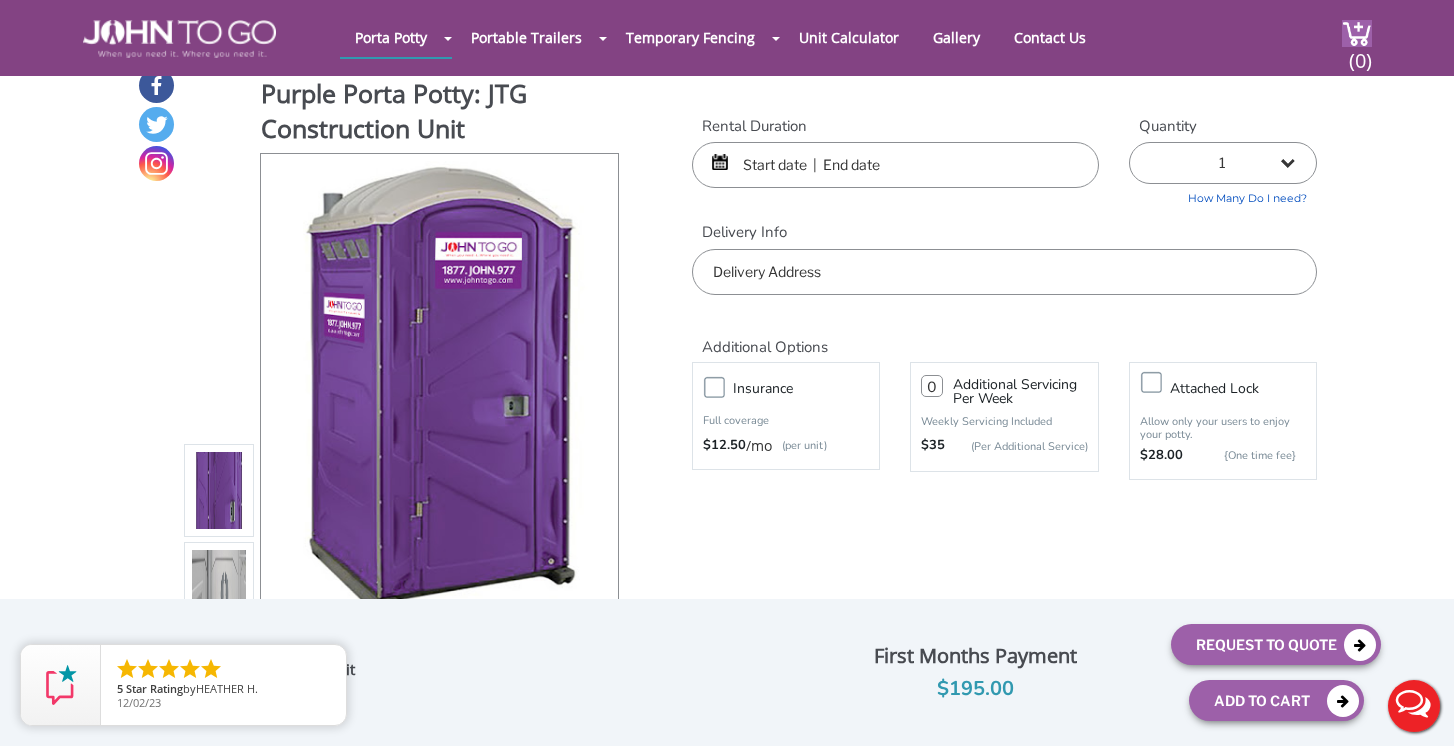 click at bounding box center (895, 165) 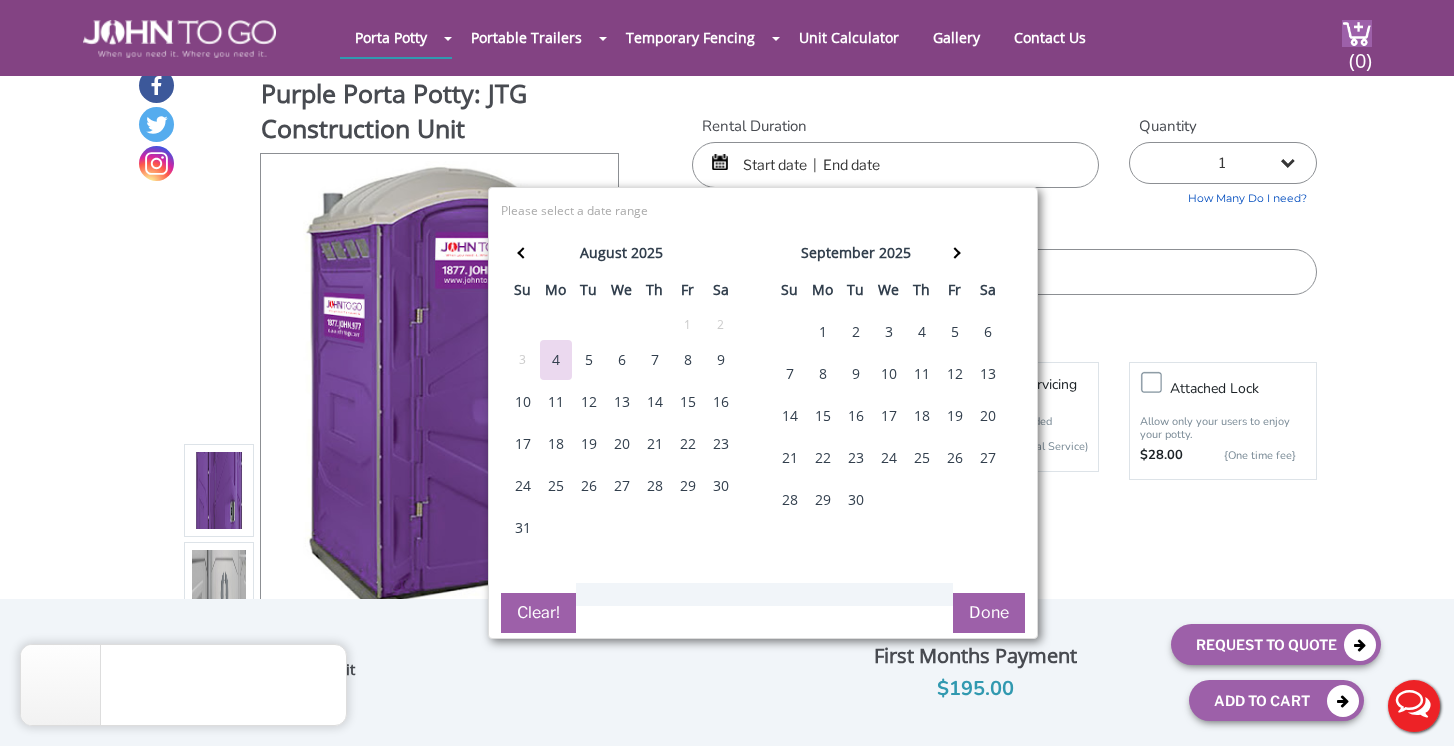 click on "9" at bounding box center (721, 360) 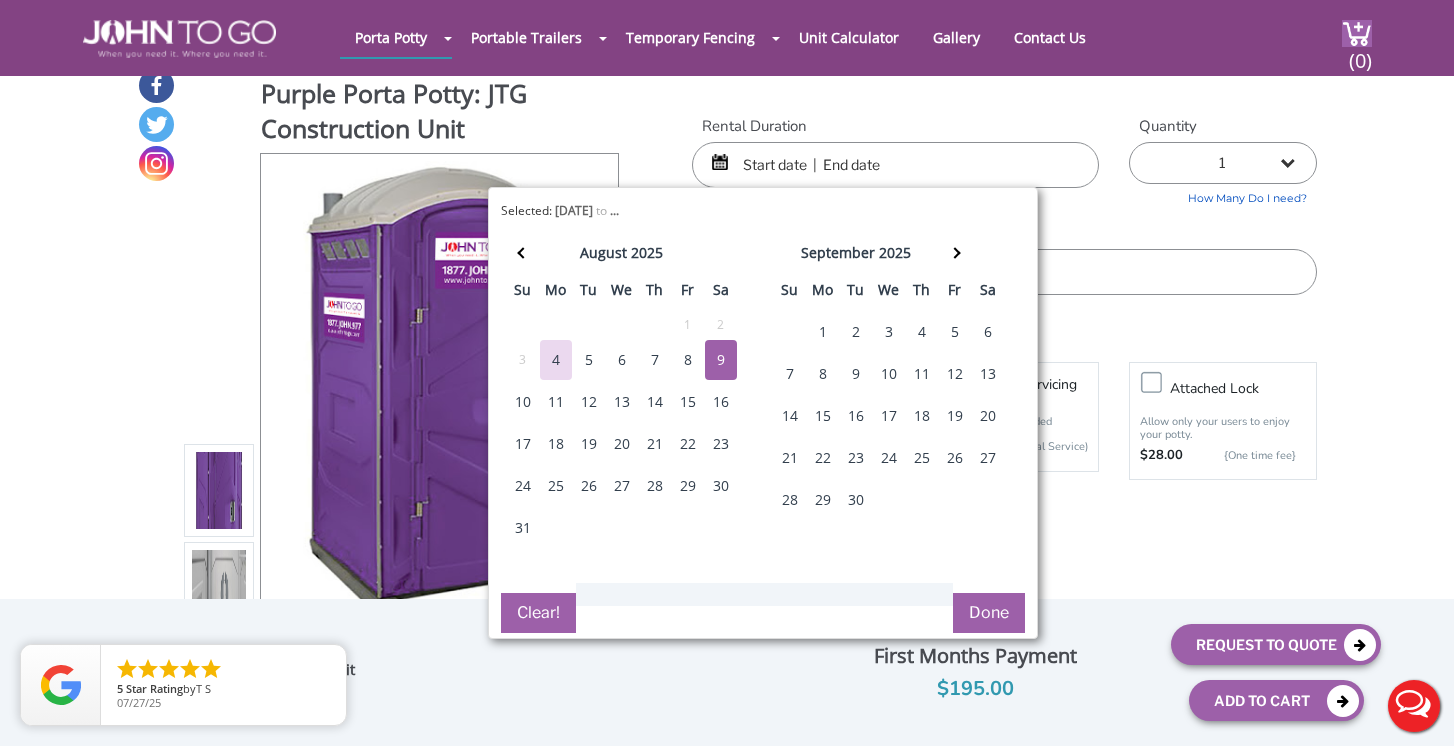 click on "9" at bounding box center (721, 360) 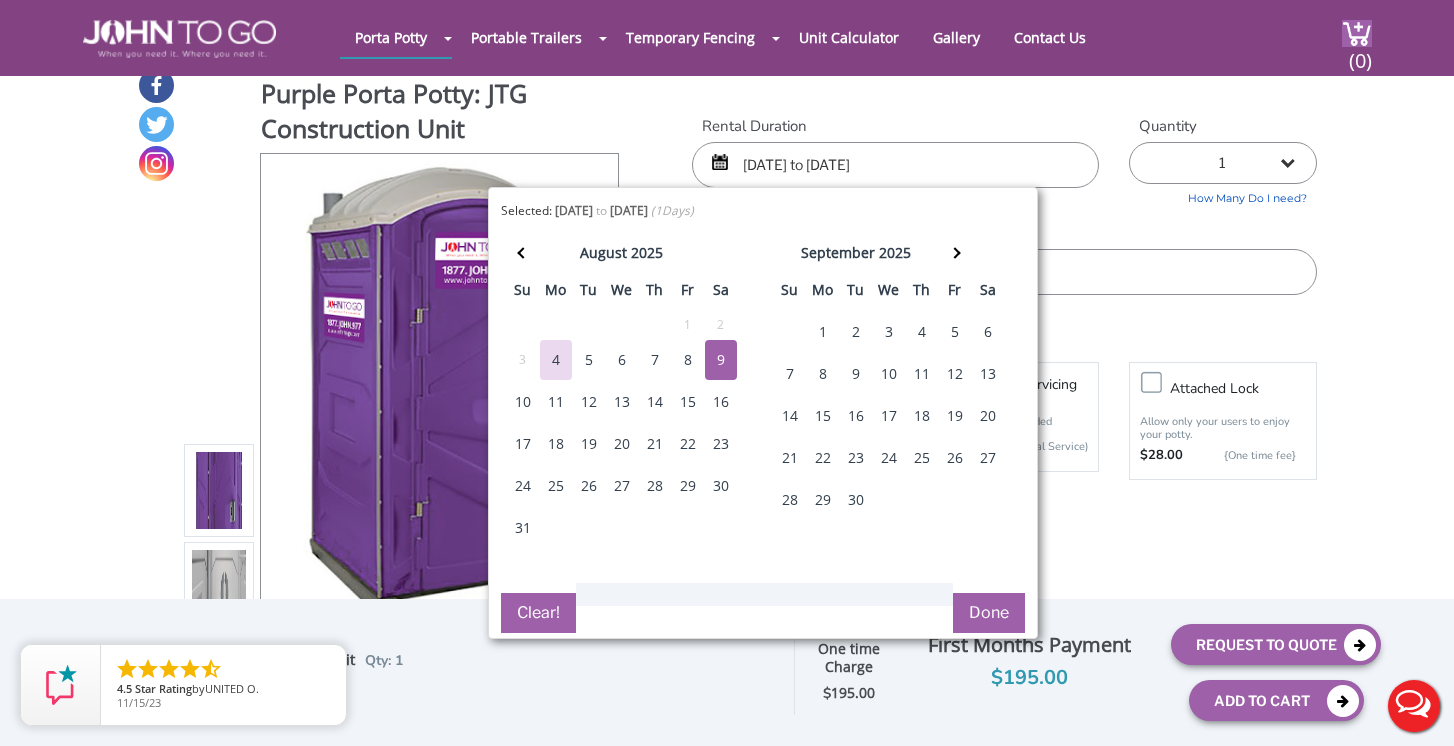 click on "Done" at bounding box center (989, 613) 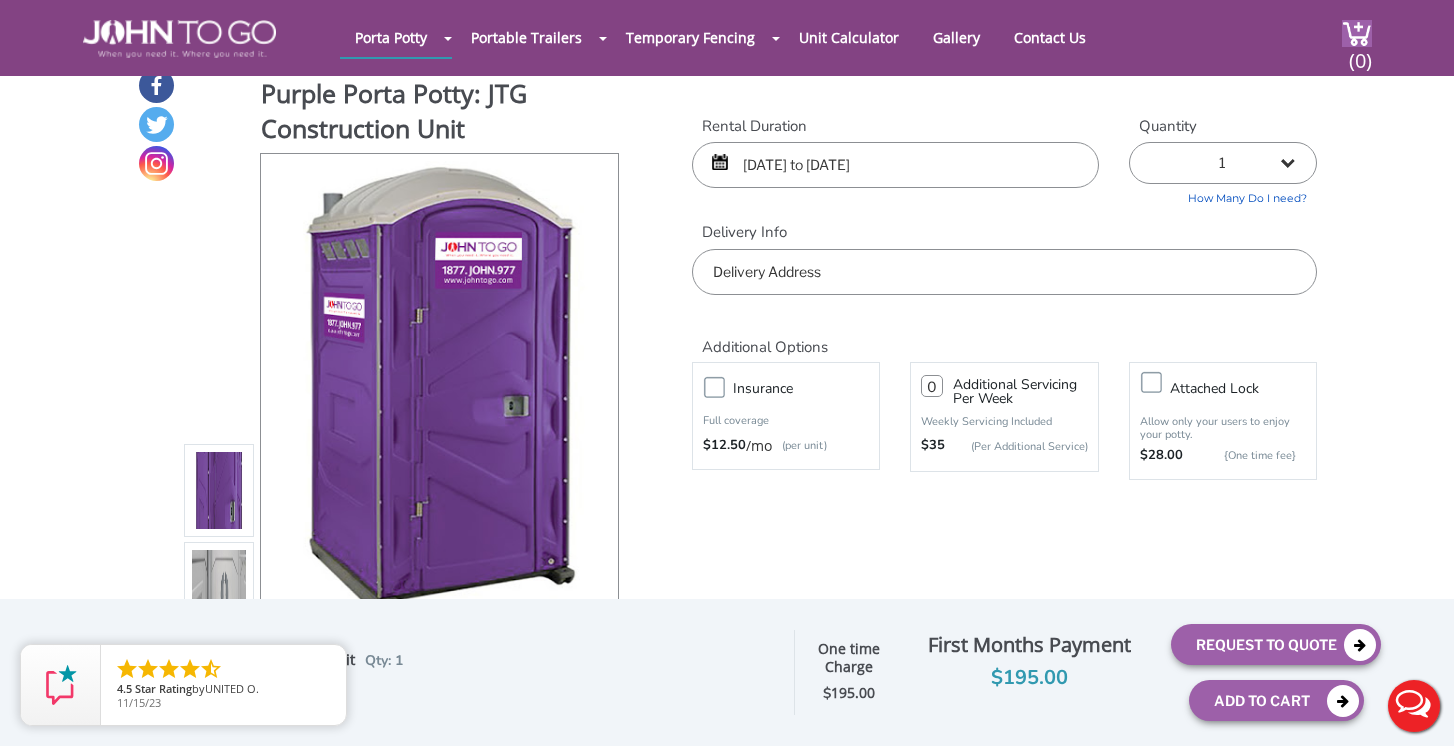 click on "08/09/2025 to 08/09/2025" at bounding box center [895, 165] 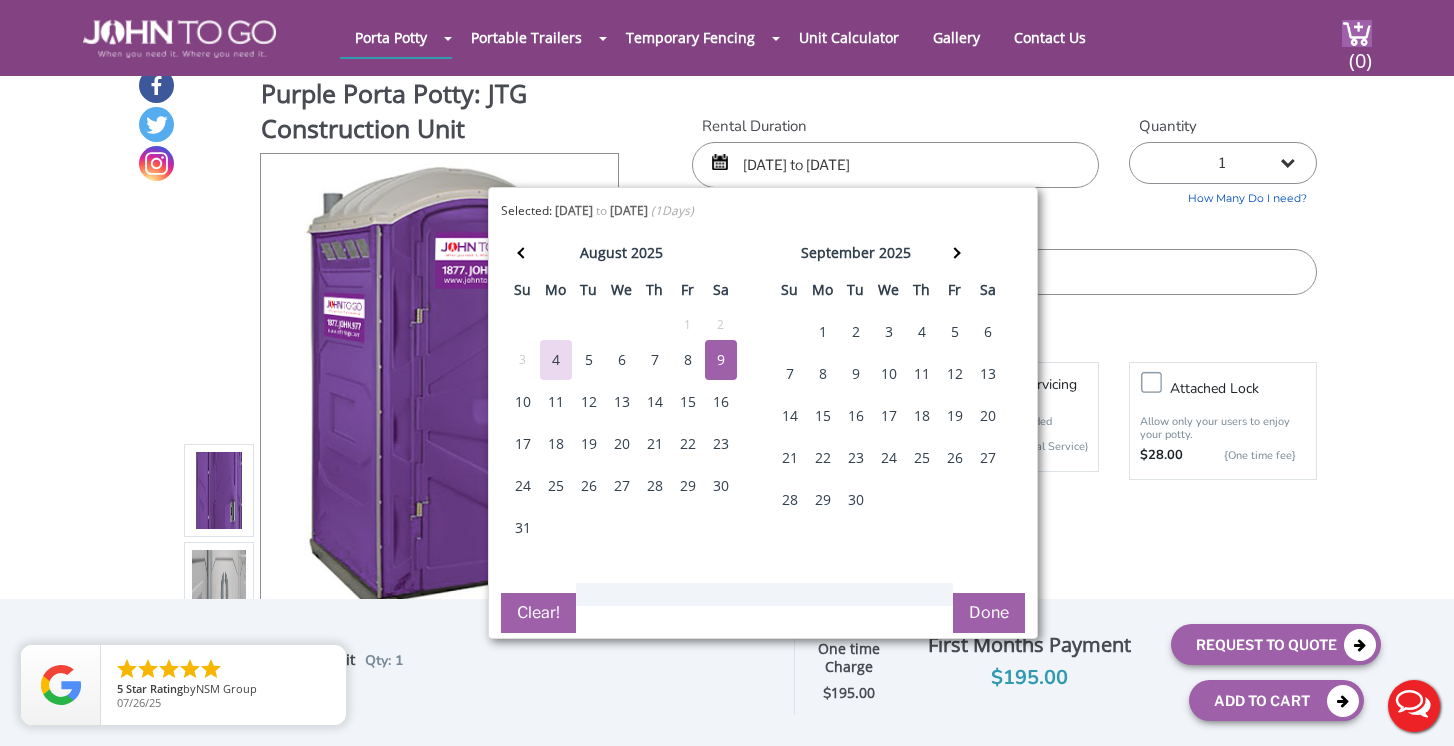 click on "10" at bounding box center (523, 402) 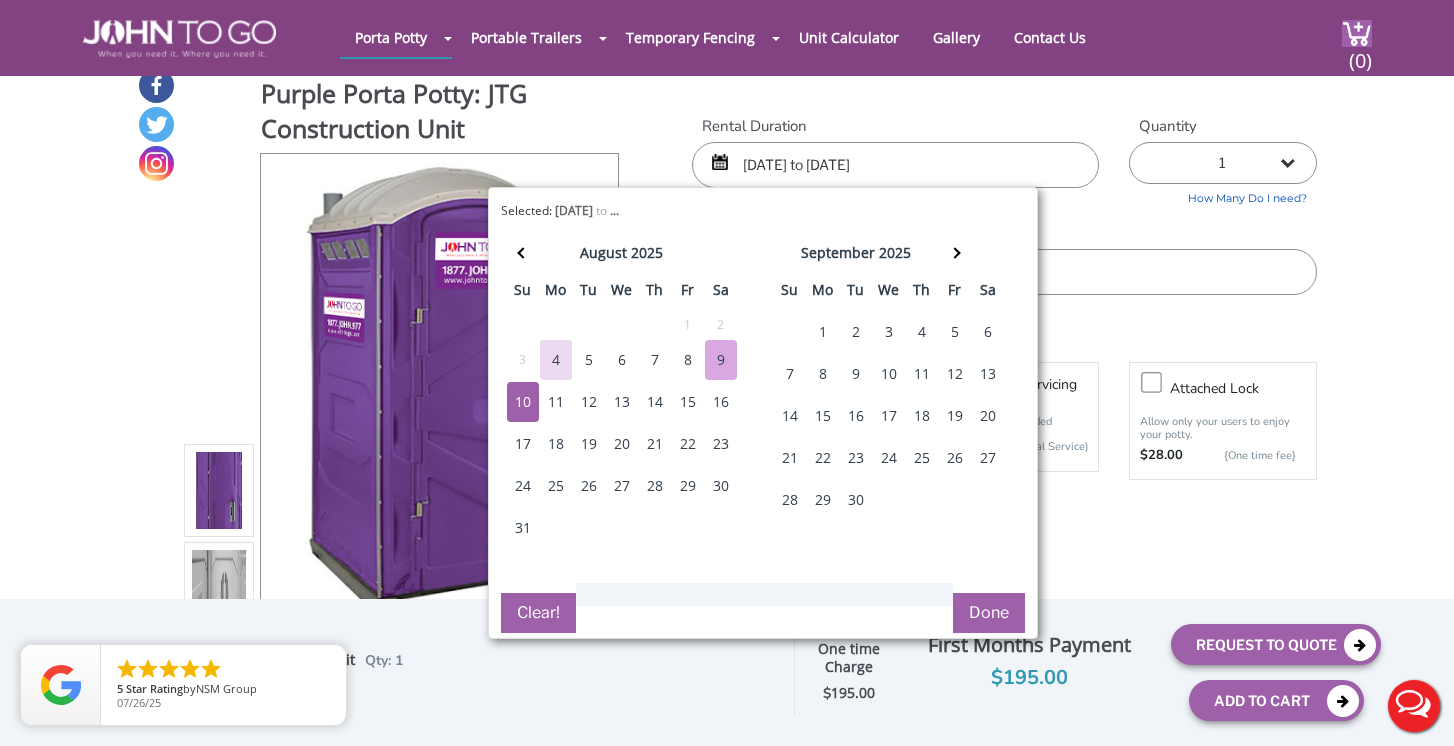 click on "9" at bounding box center [721, 360] 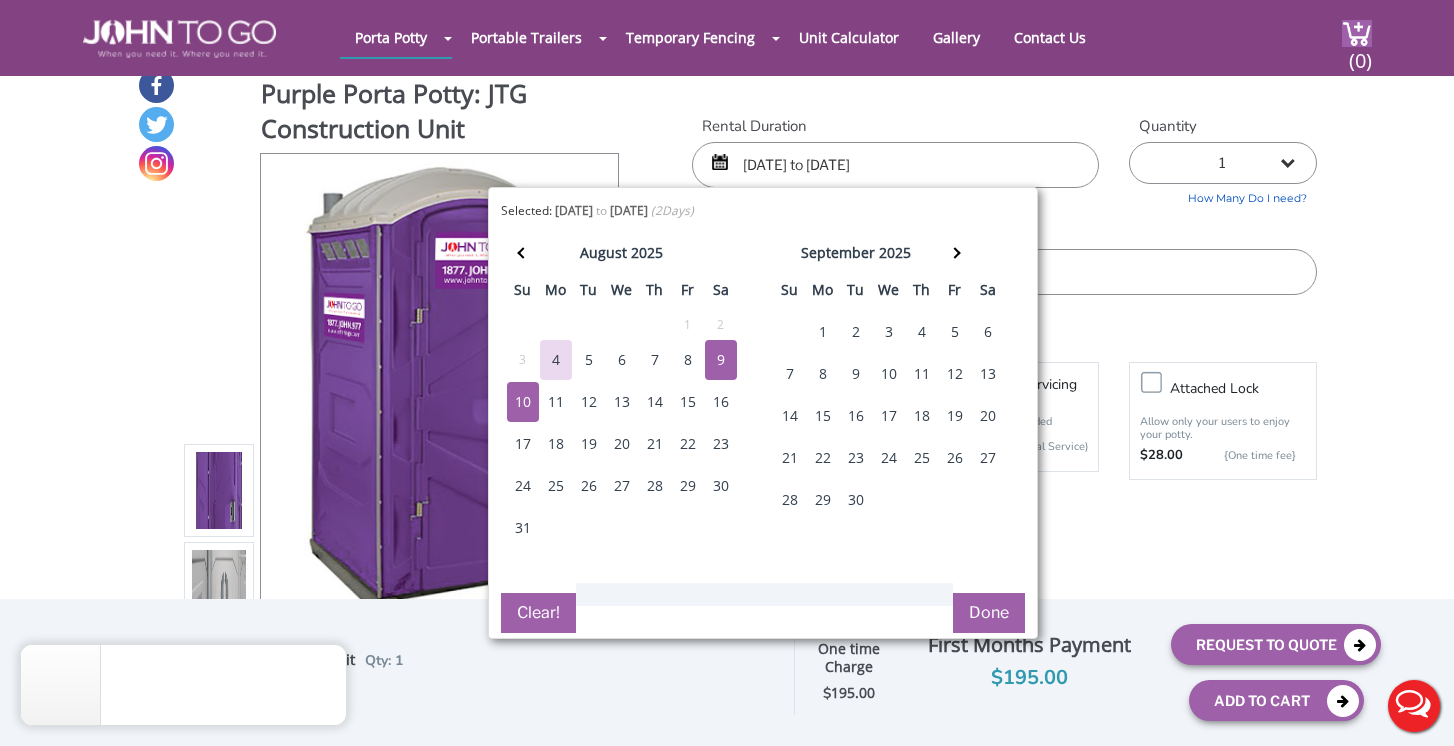 click on "Done" at bounding box center (989, 613) 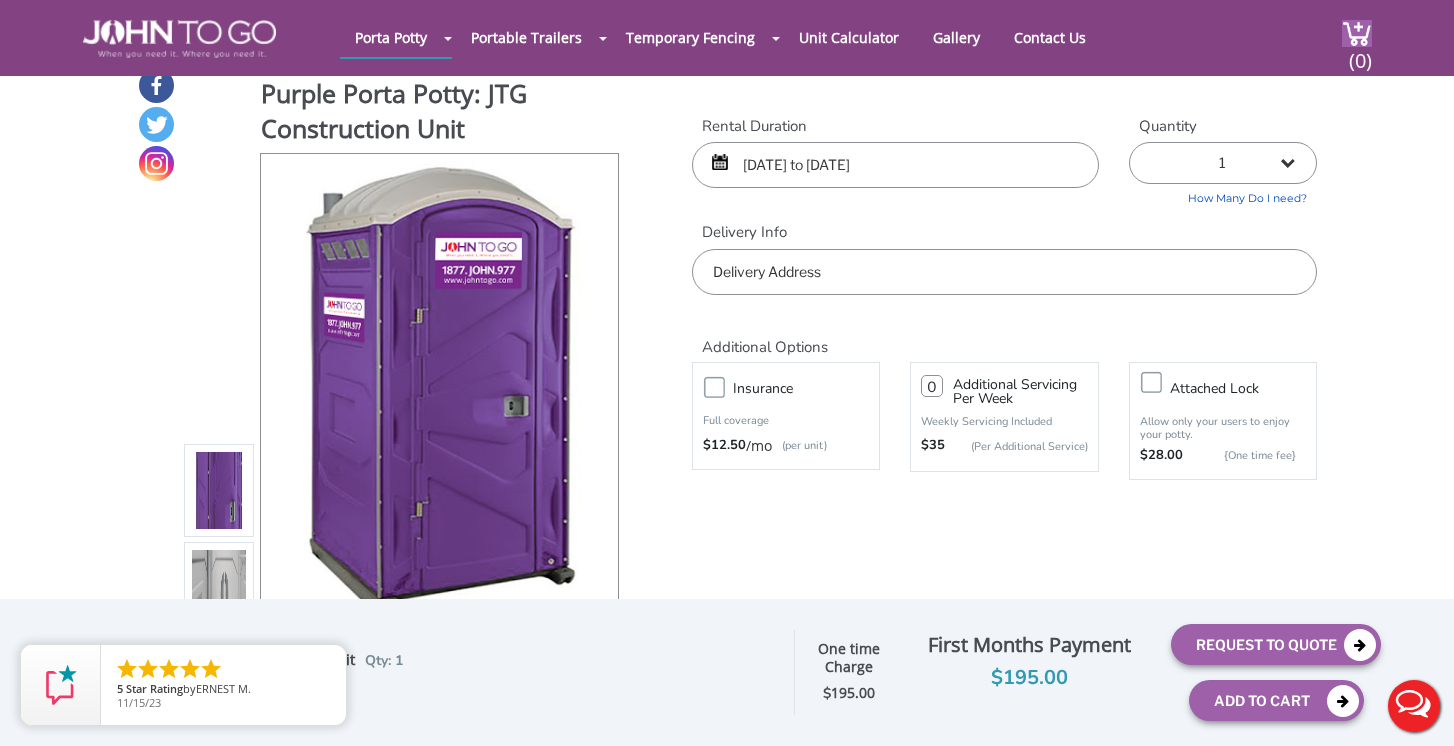 click at bounding box center [1004, 272] 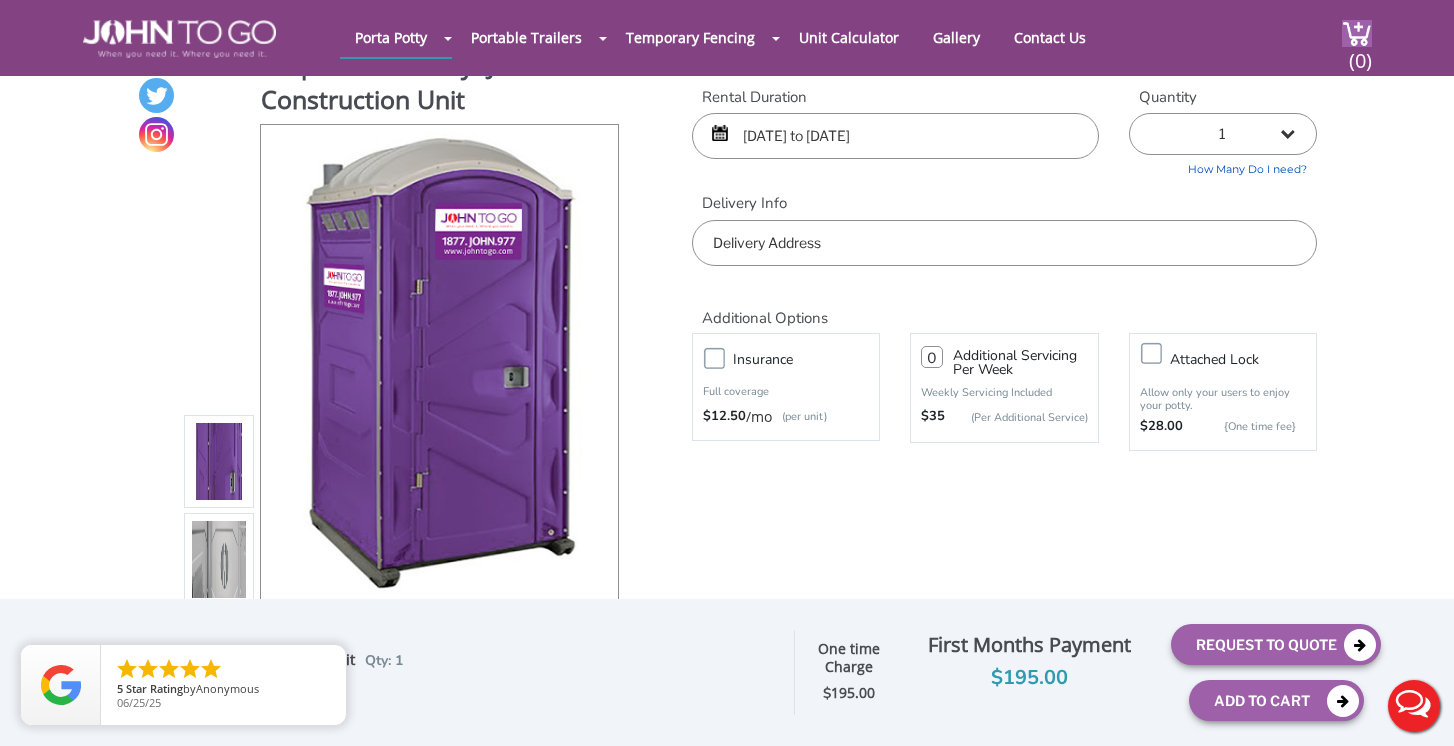 scroll, scrollTop: 46, scrollLeft: 0, axis: vertical 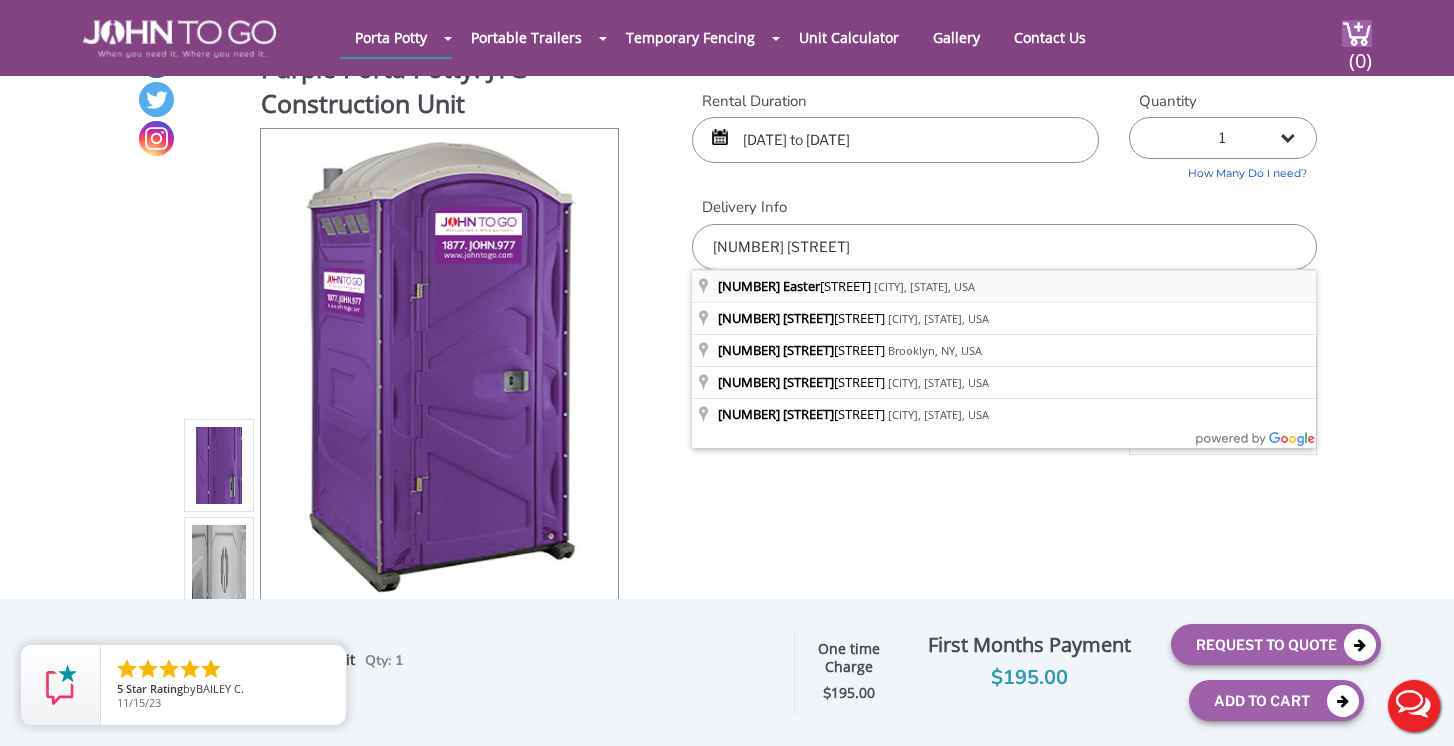 type on "[NUMBER]-[NUMBER] [STREET], [CITY], [STATE], [COUNTRY]" 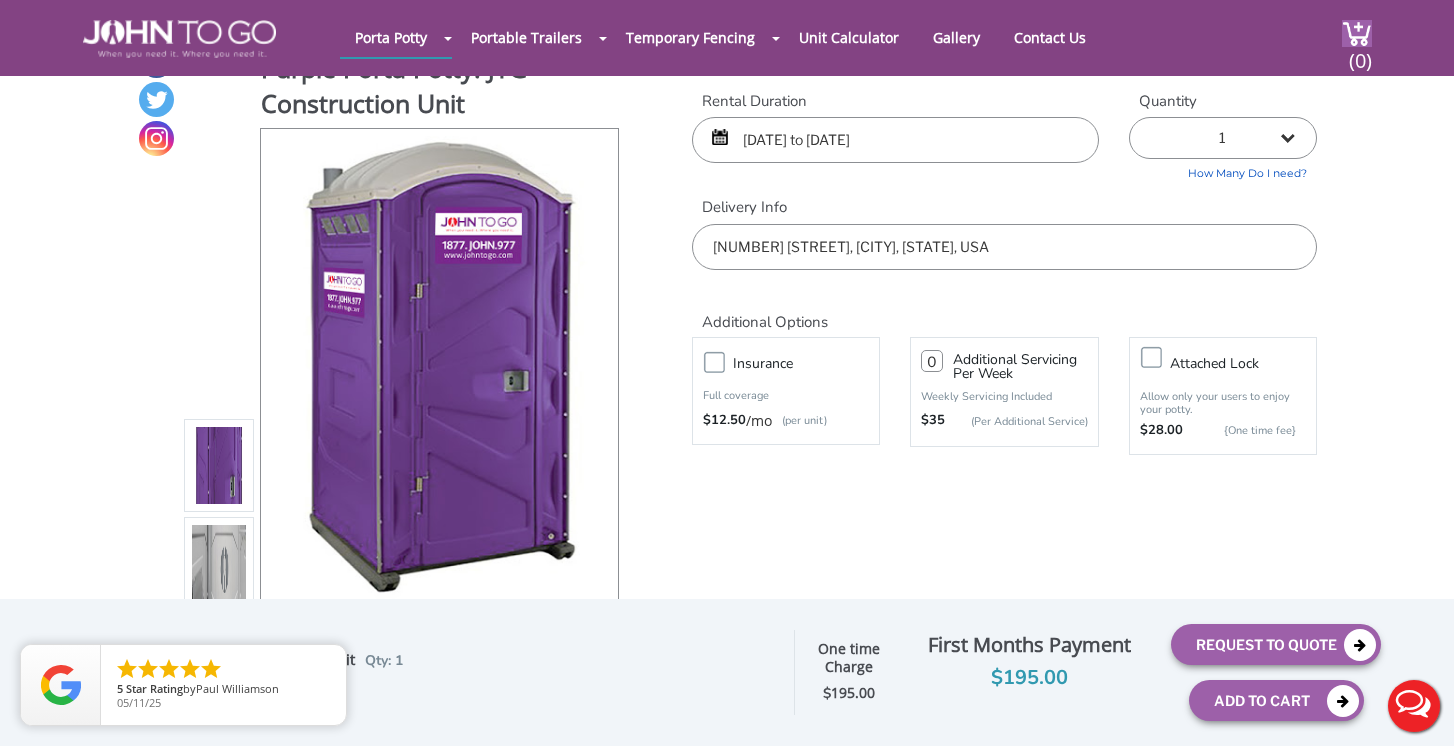 click on "08/09/2025 to 08/10/2025" at bounding box center [895, 140] 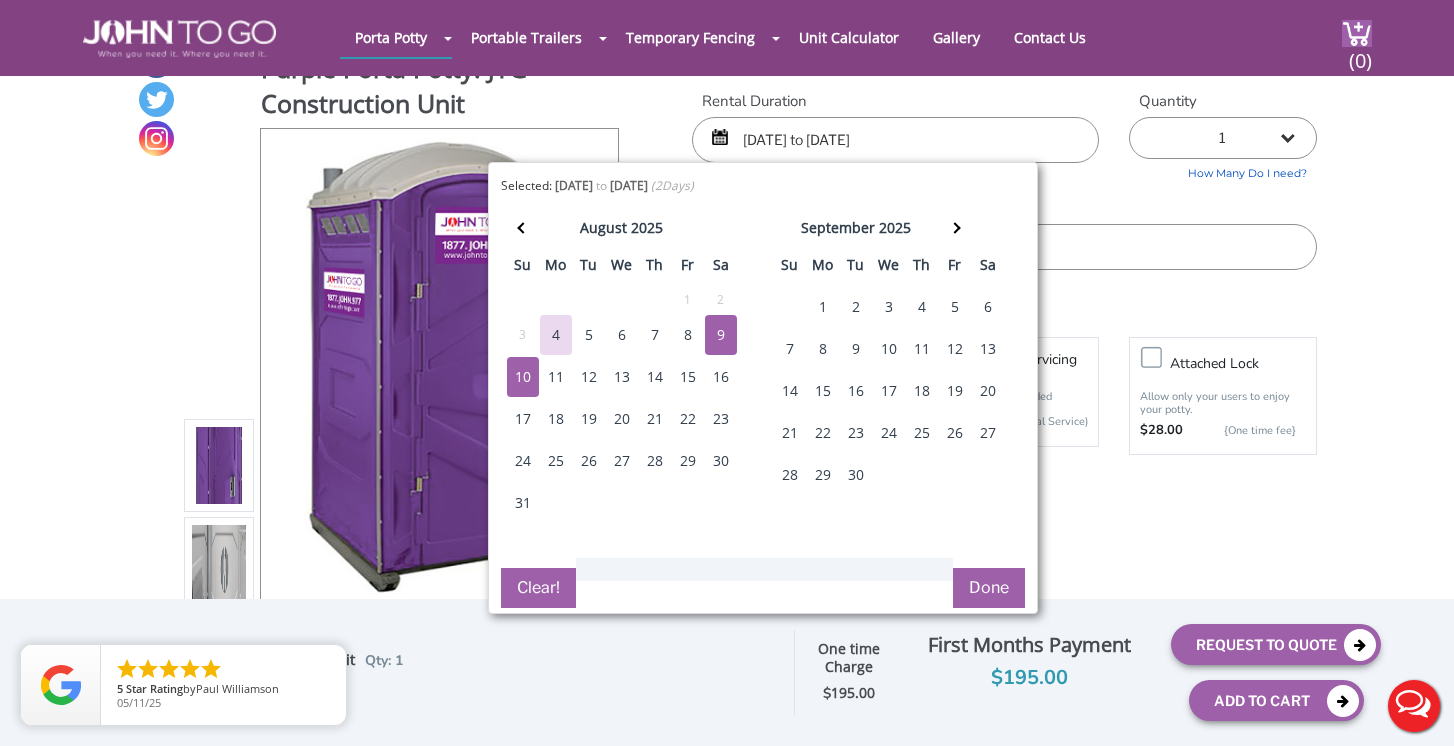 click on "8" at bounding box center [688, 335] 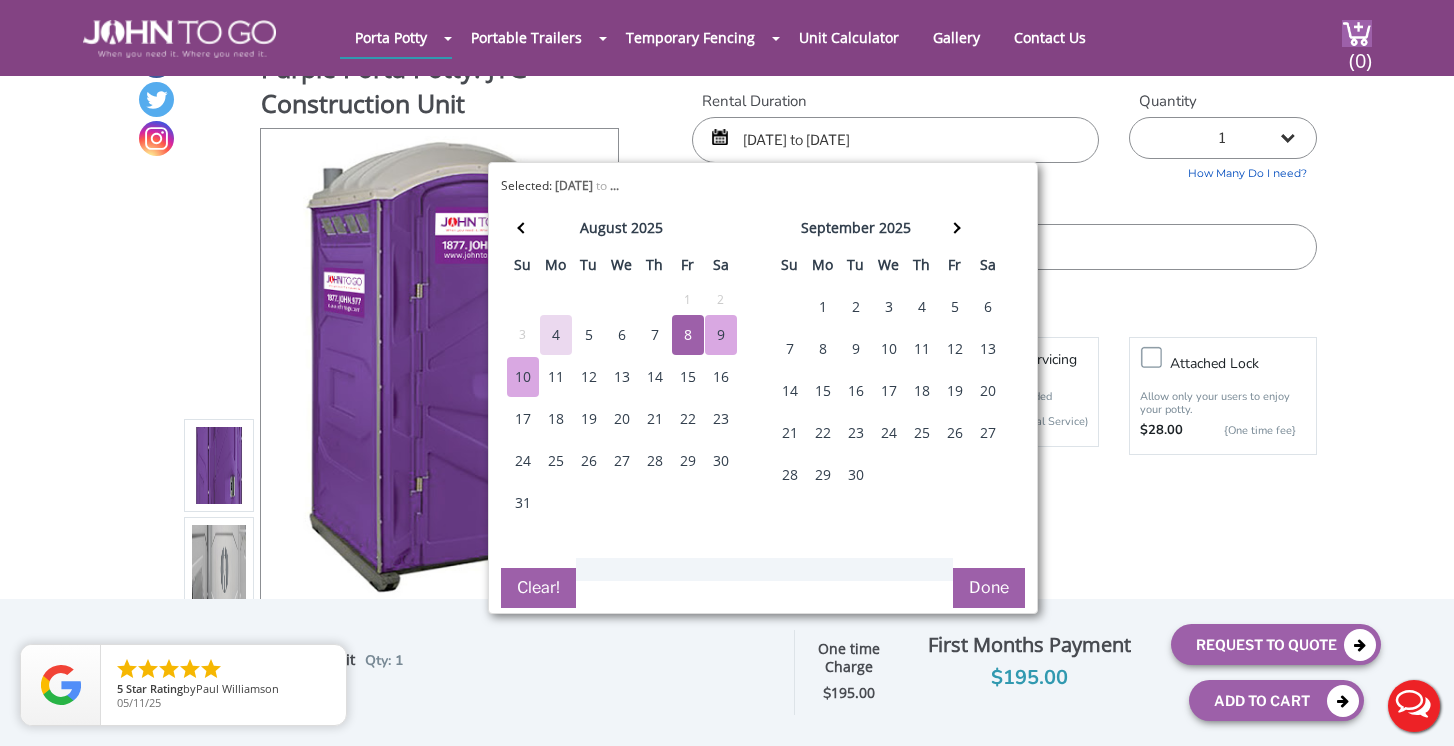 click on "10" at bounding box center [523, 377] 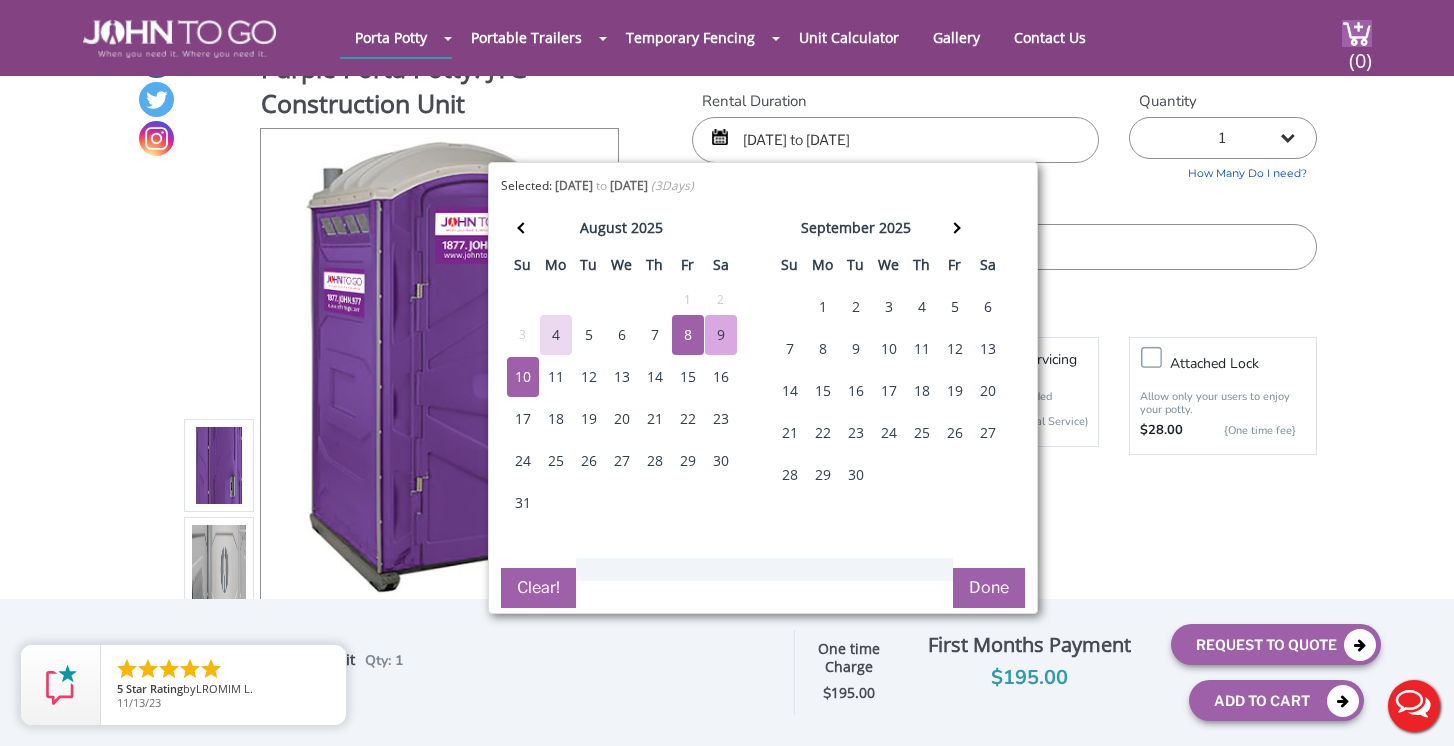 click on "Done" at bounding box center [989, 588] 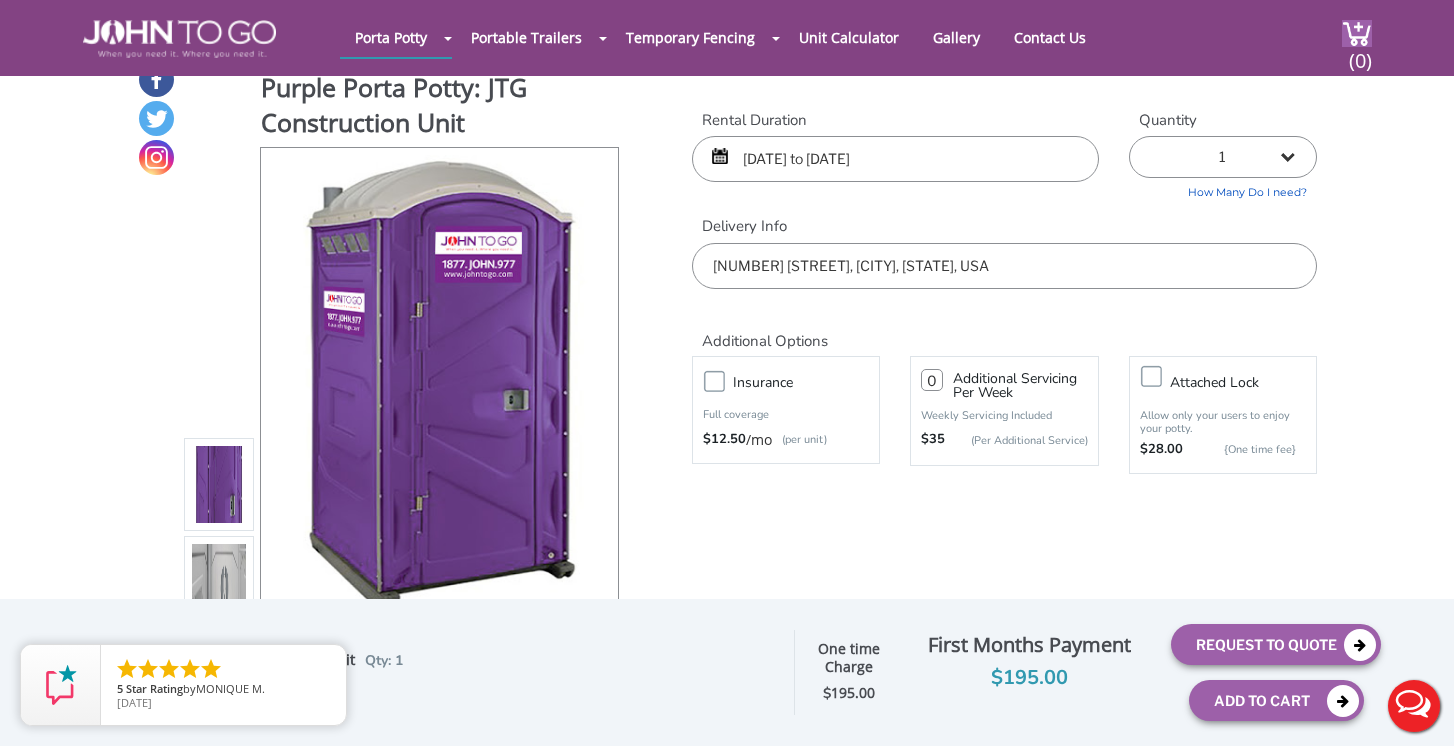 scroll, scrollTop: 19, scrollLeft: 0, axis: vertical 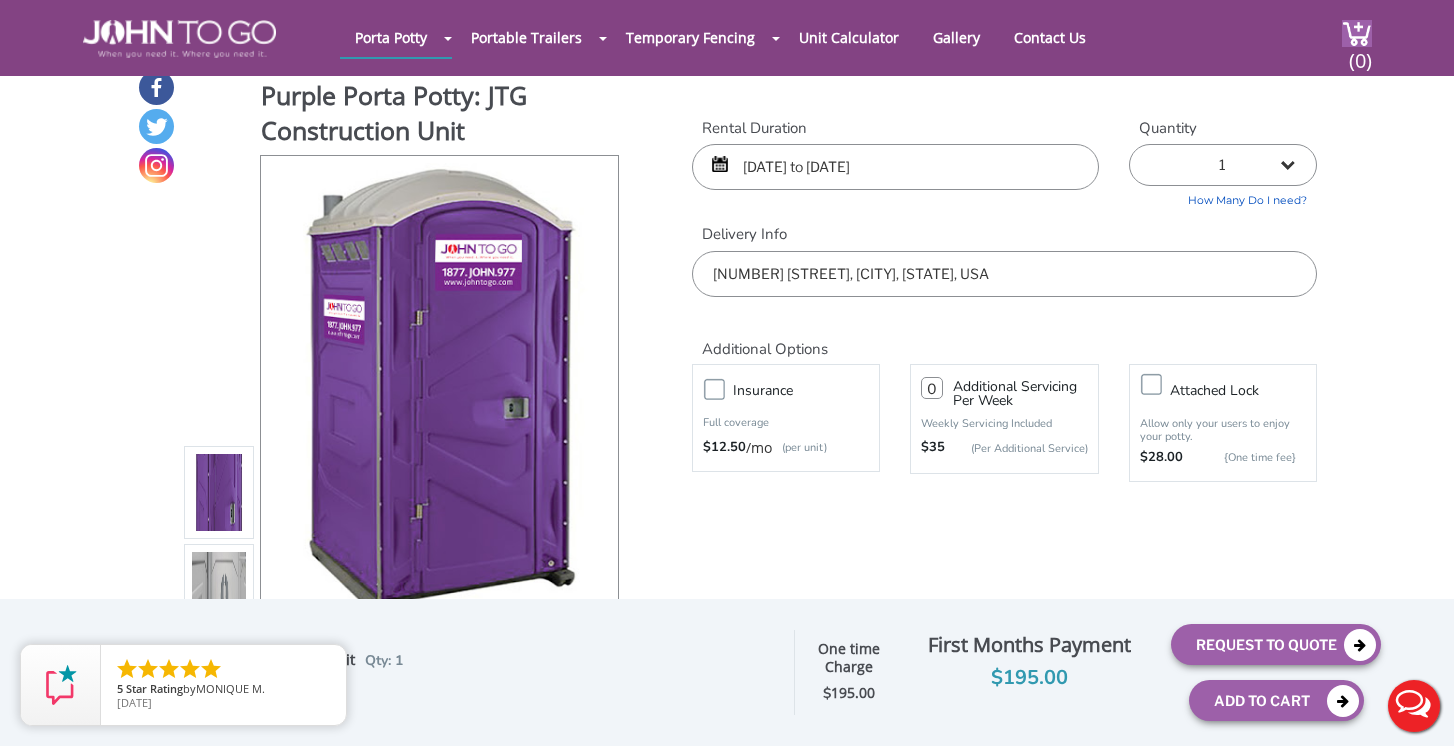 click on "Insurance" at bounding box center [806, 390] 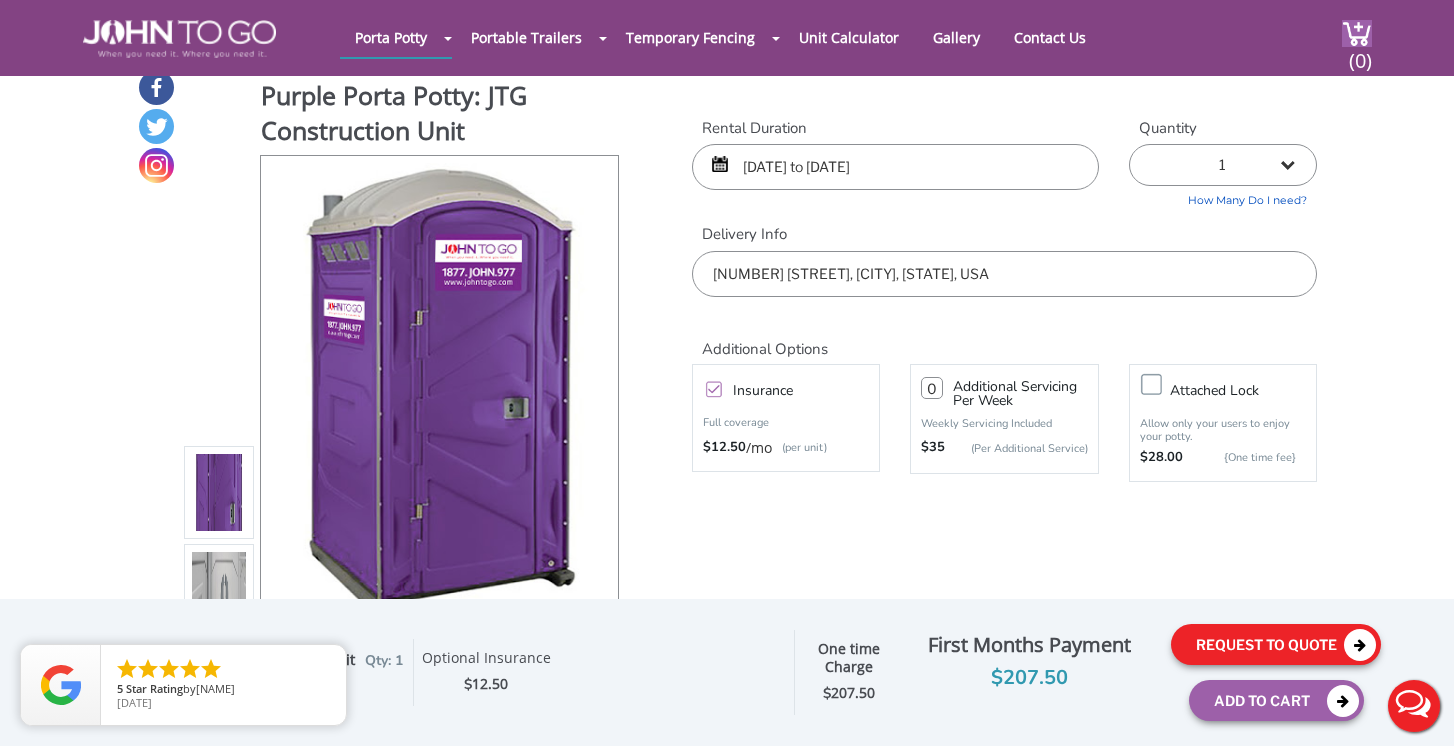 click on "Request To Quote" at bounding box center [1276, 644] 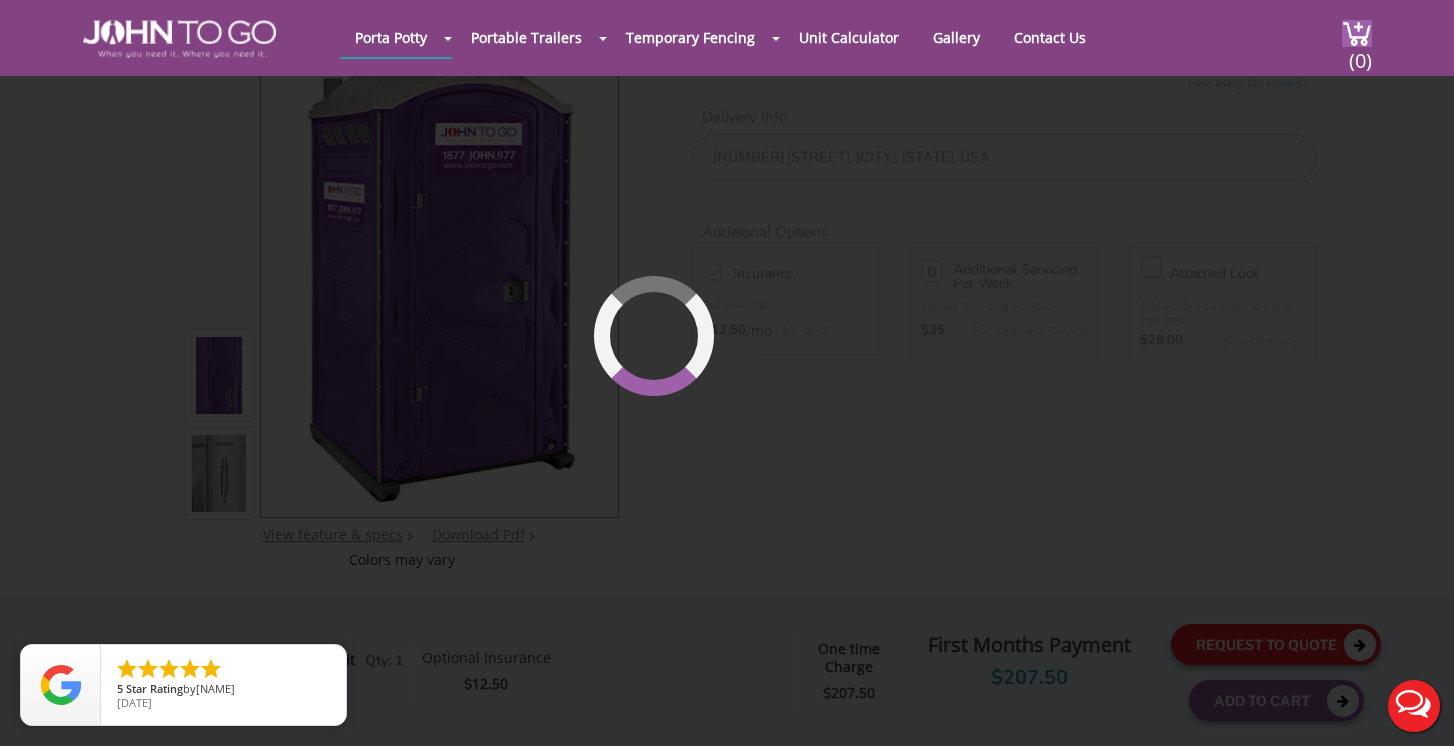 scroll, scrollTop: 137, scrollLeft: 0, axis: vertical 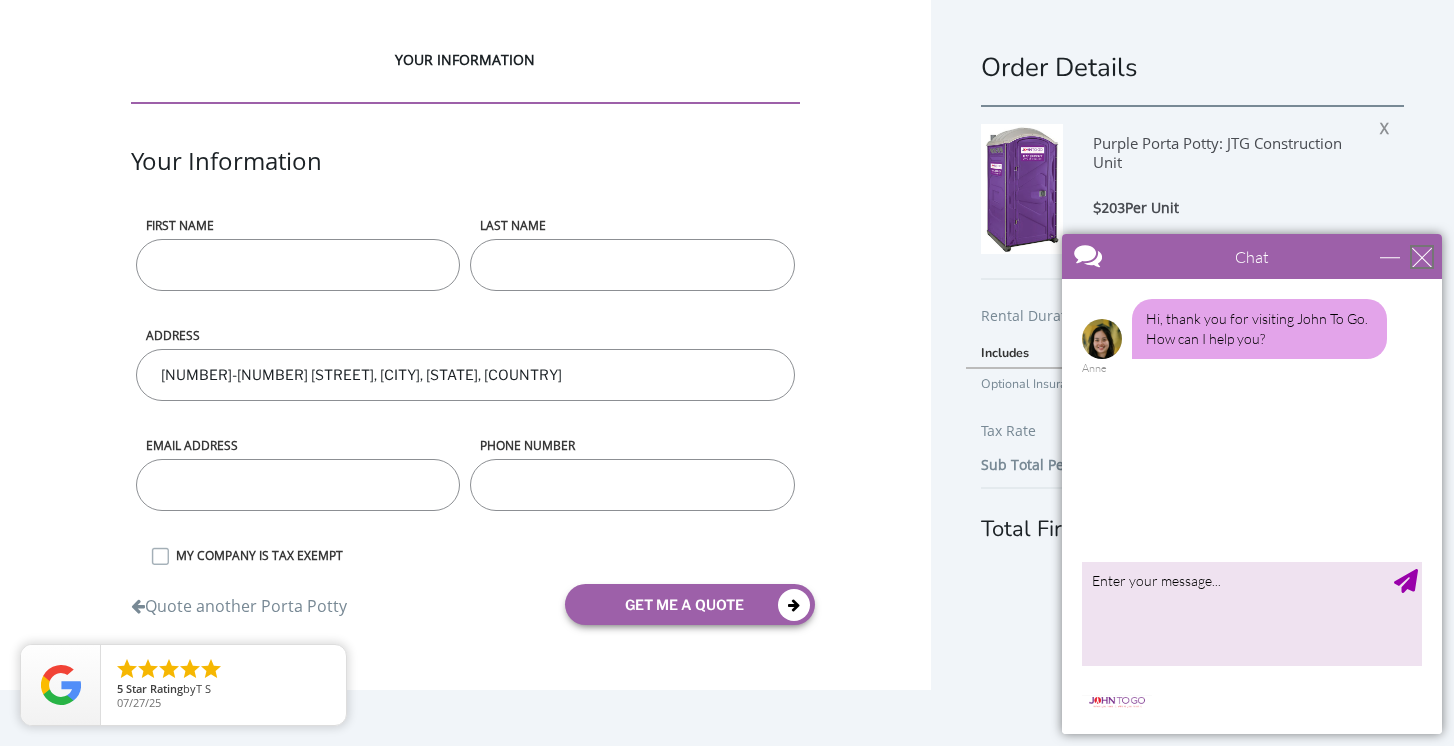 click at bounding box center (1422, 257) 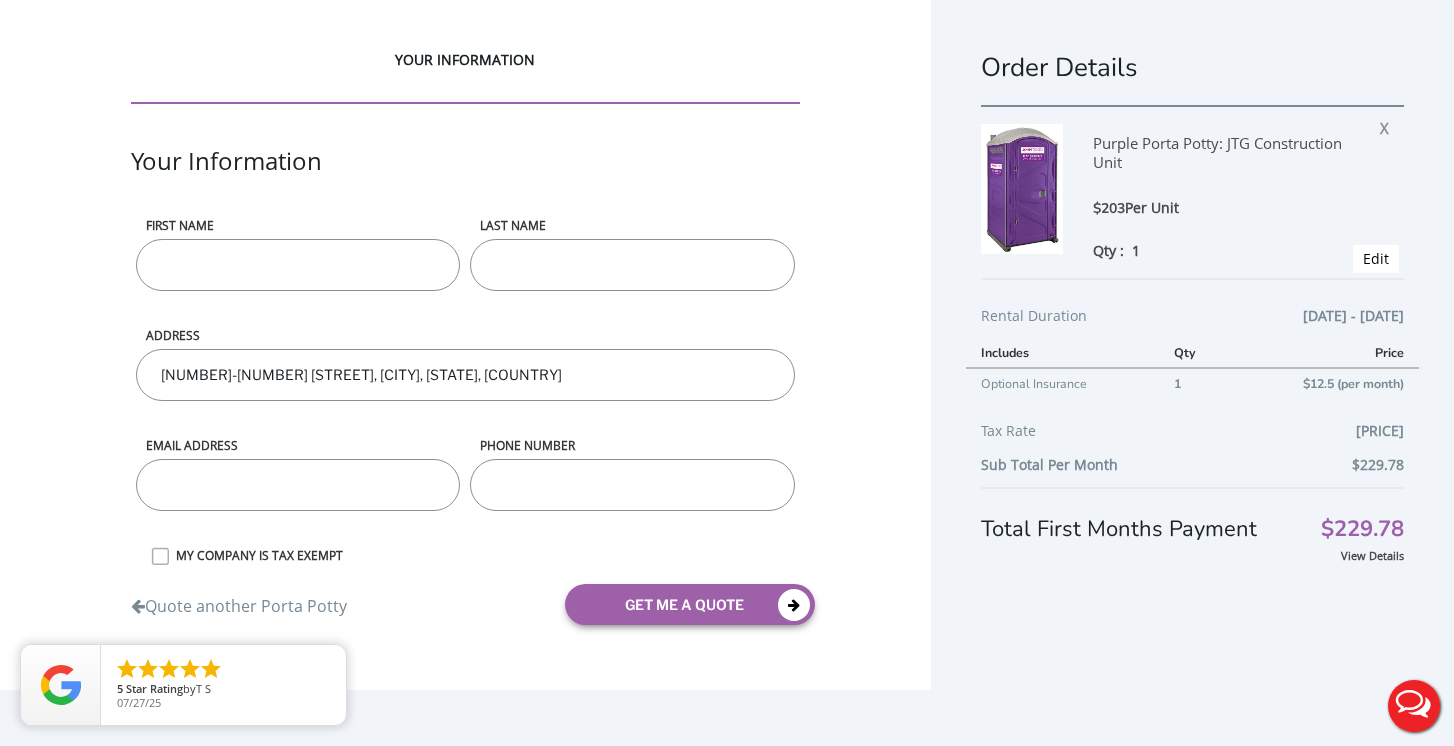 scroll, scrollTop: 0, scrollLeft: 0, axis: both 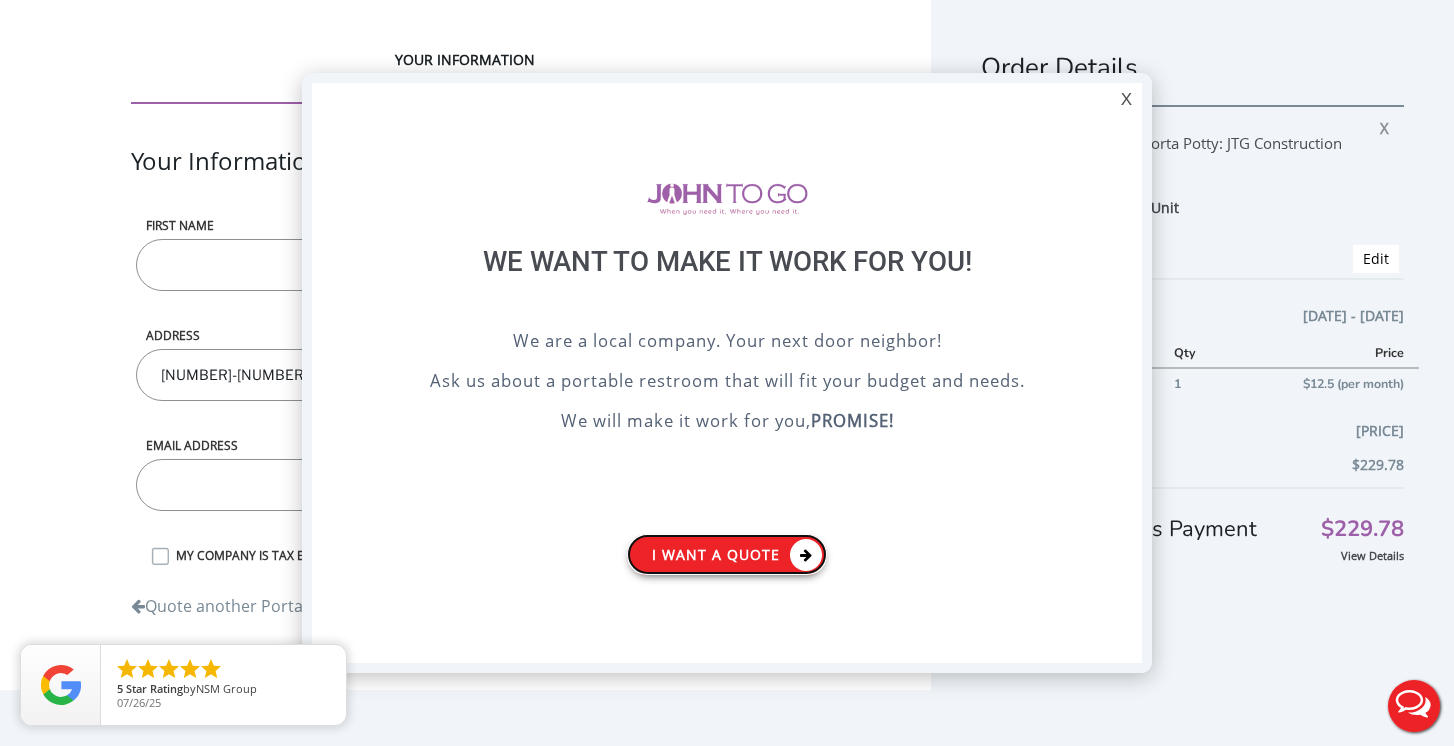 click on "I want a Quote" at bounding box center [727, 554] 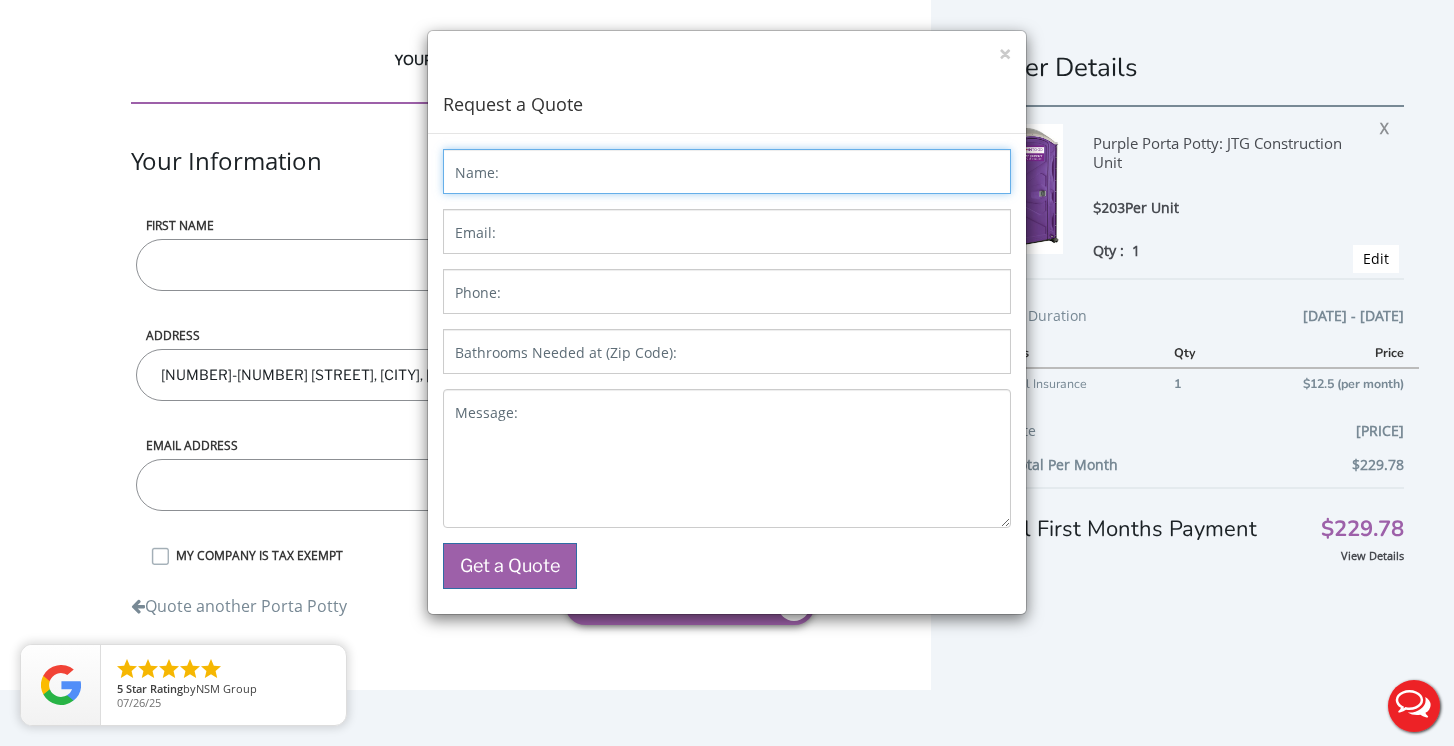 click on "Name:" at bounding box center [727, 171] 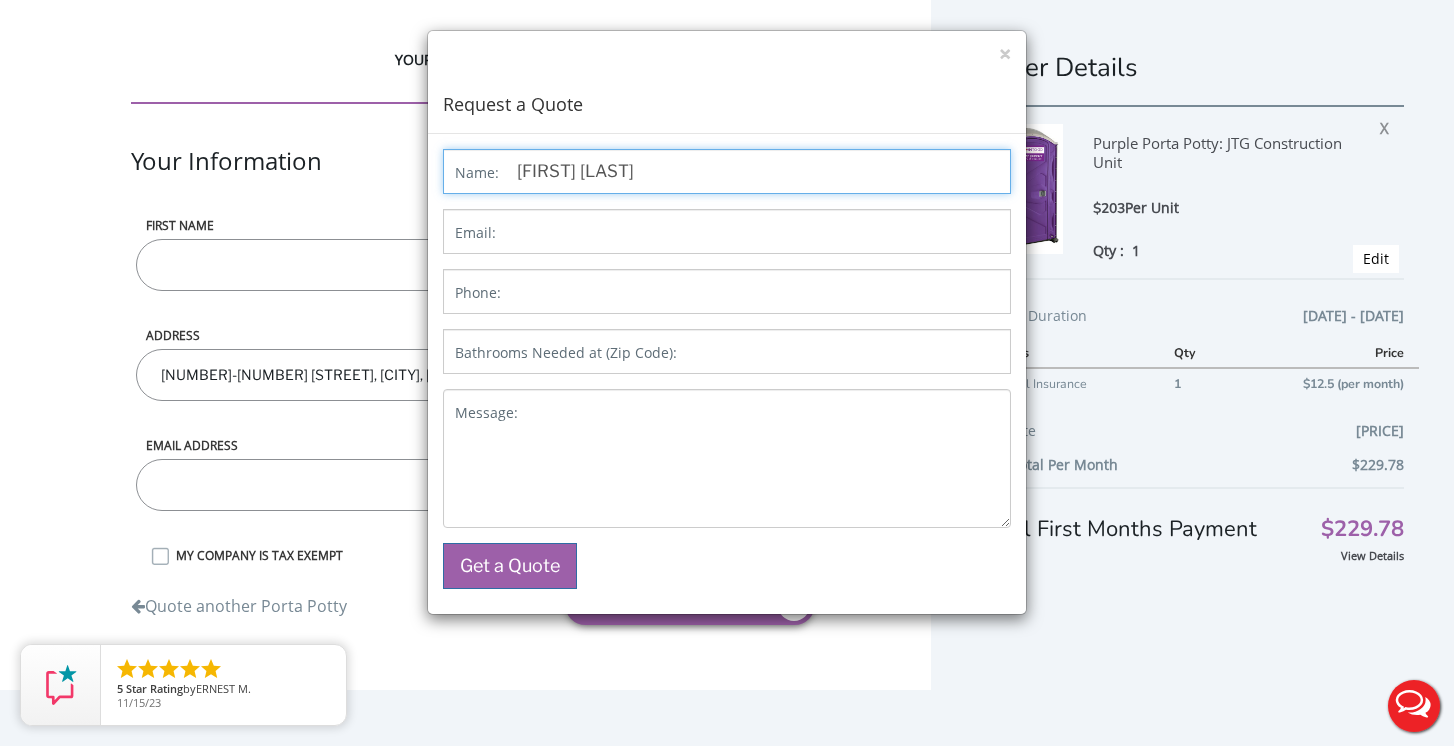 type on "[FIRST] [LAST]" 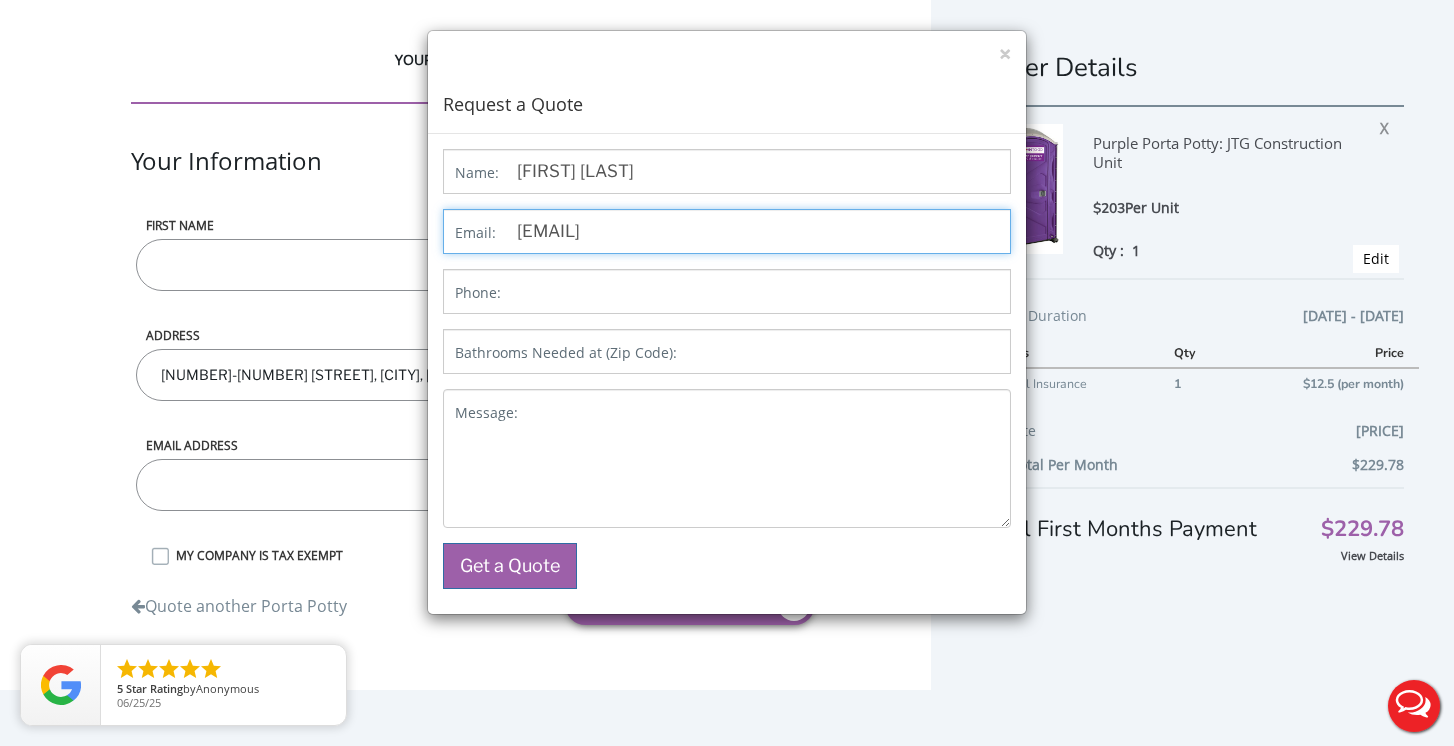 type on "[EMAIL]" 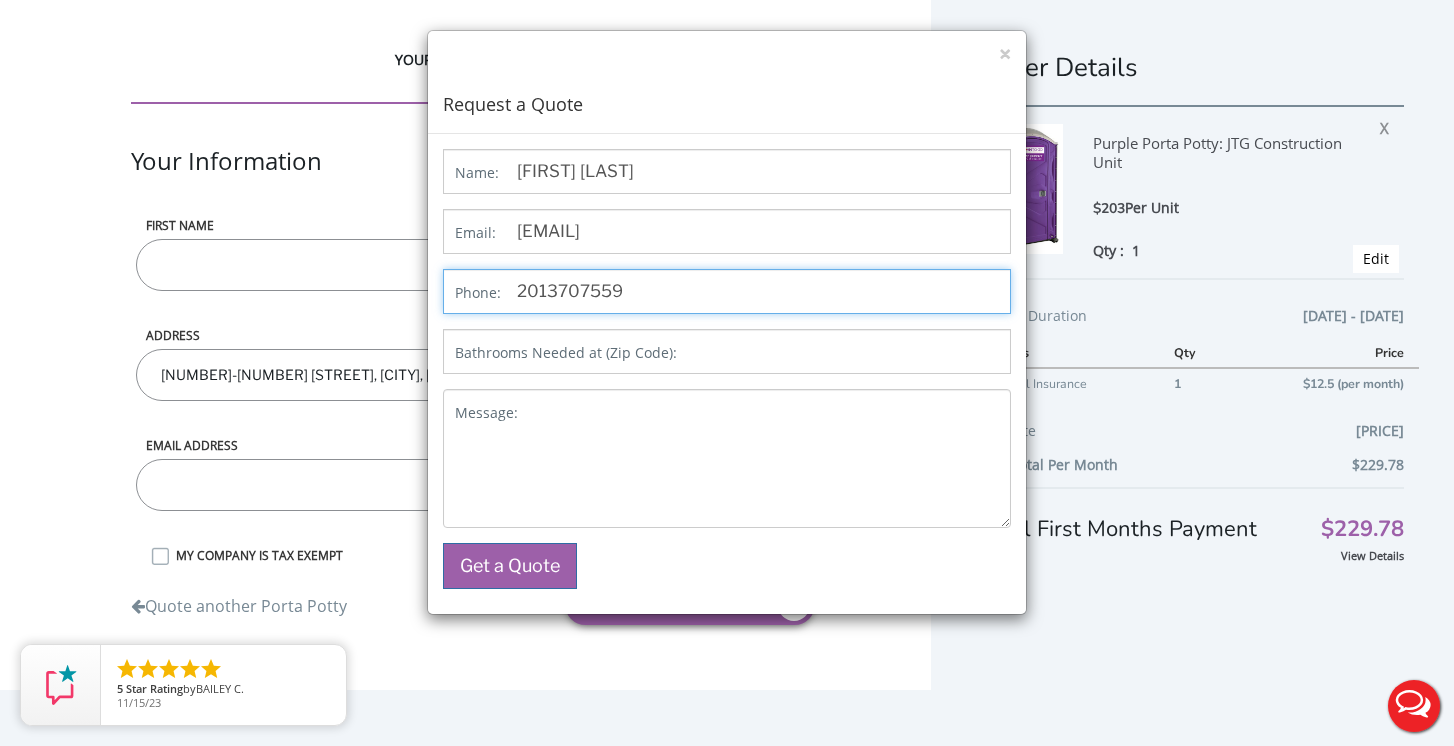 type on "2013707559" 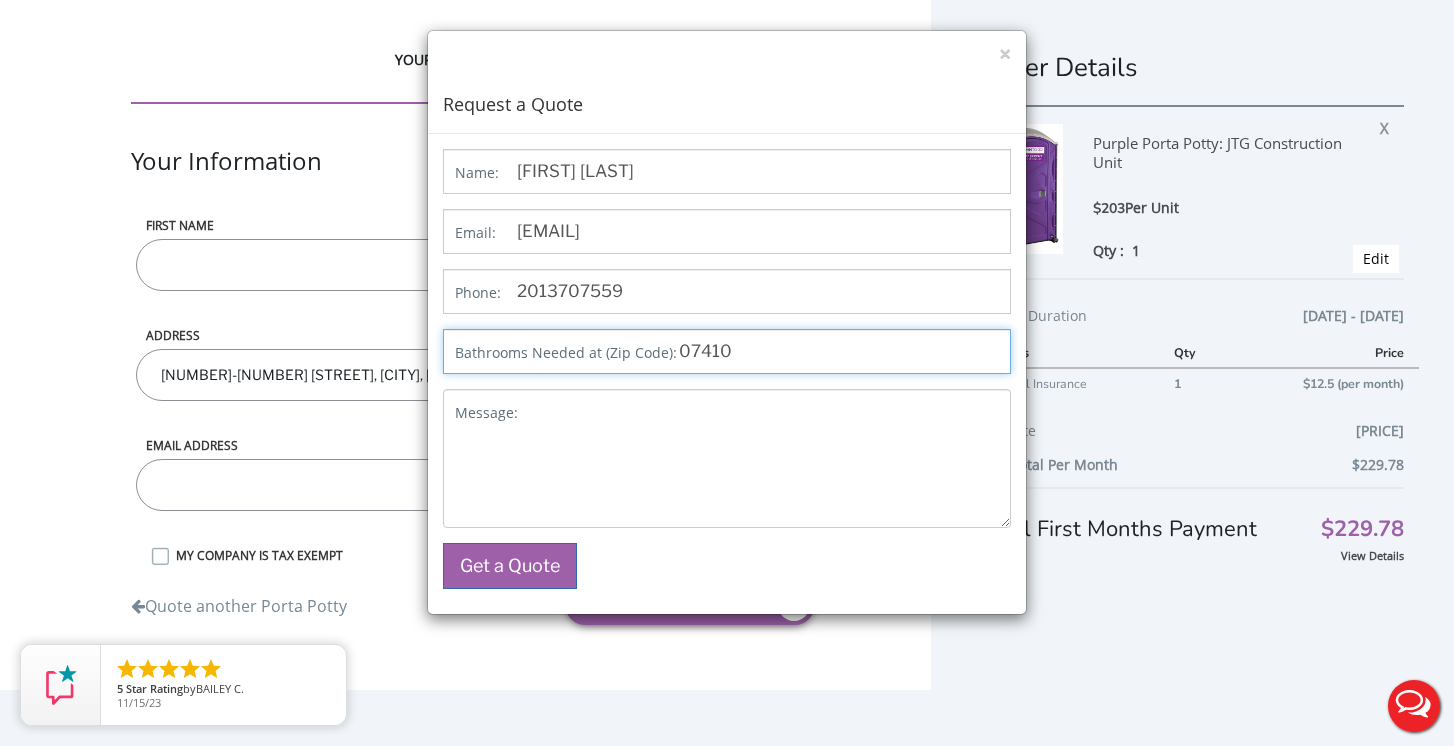 type on "07410" 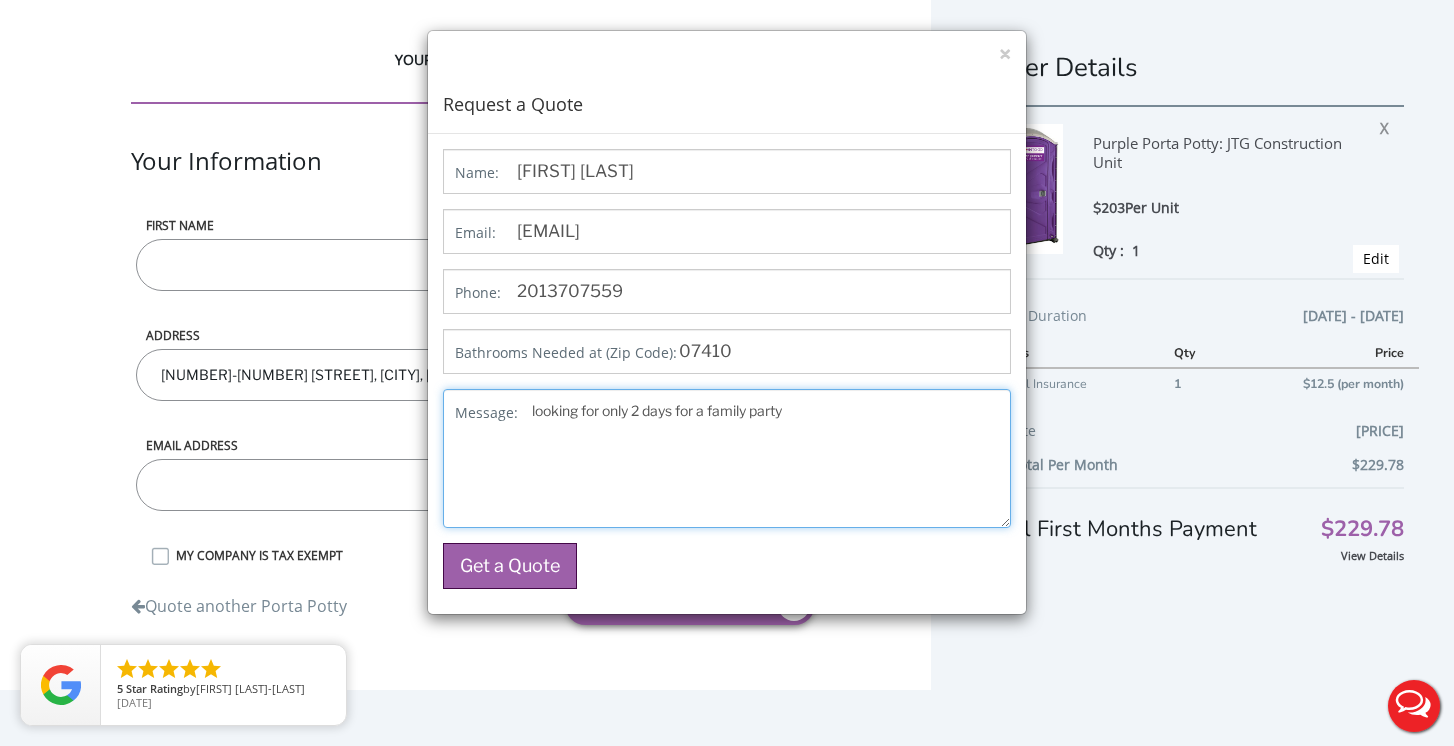 type on "looking for only 2 days for a family party" 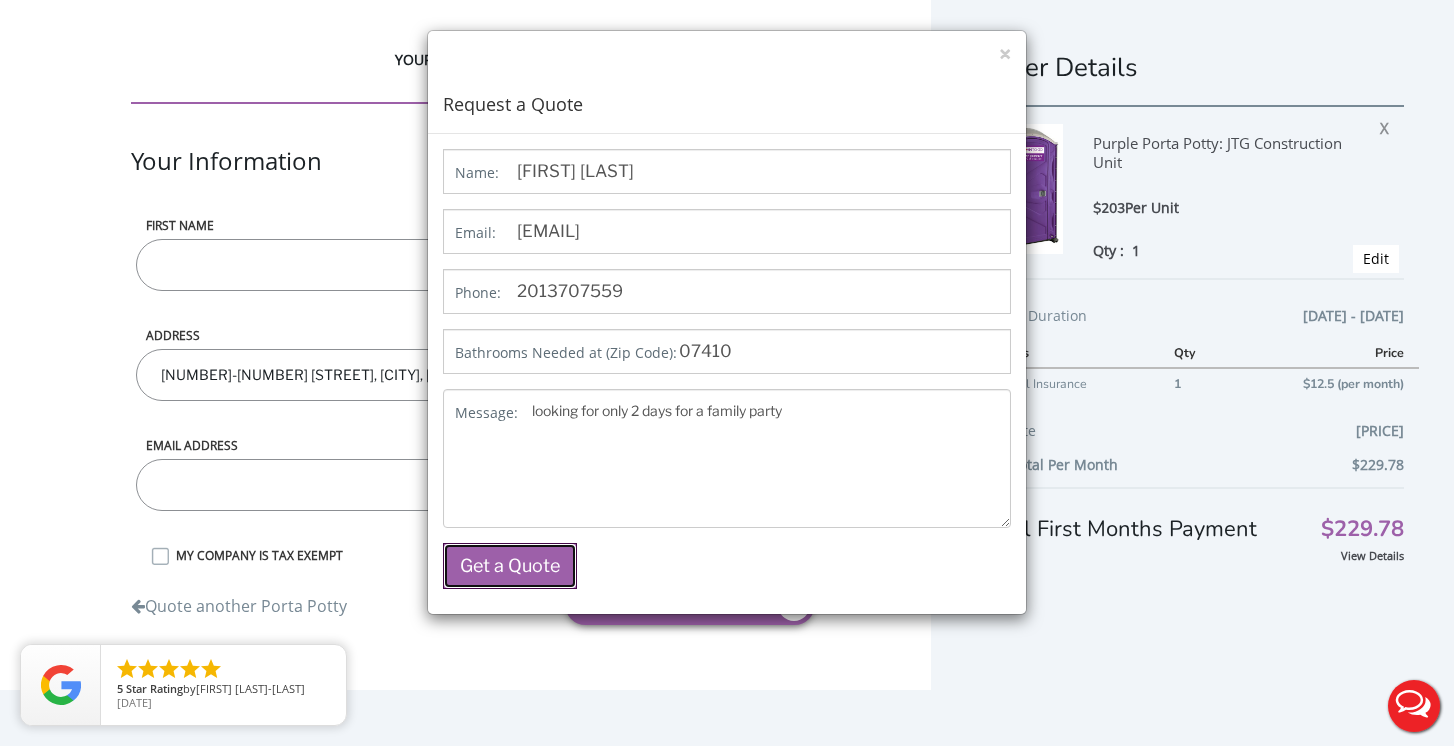 click on "Get a Quote" at bounding box center [510, 566] 